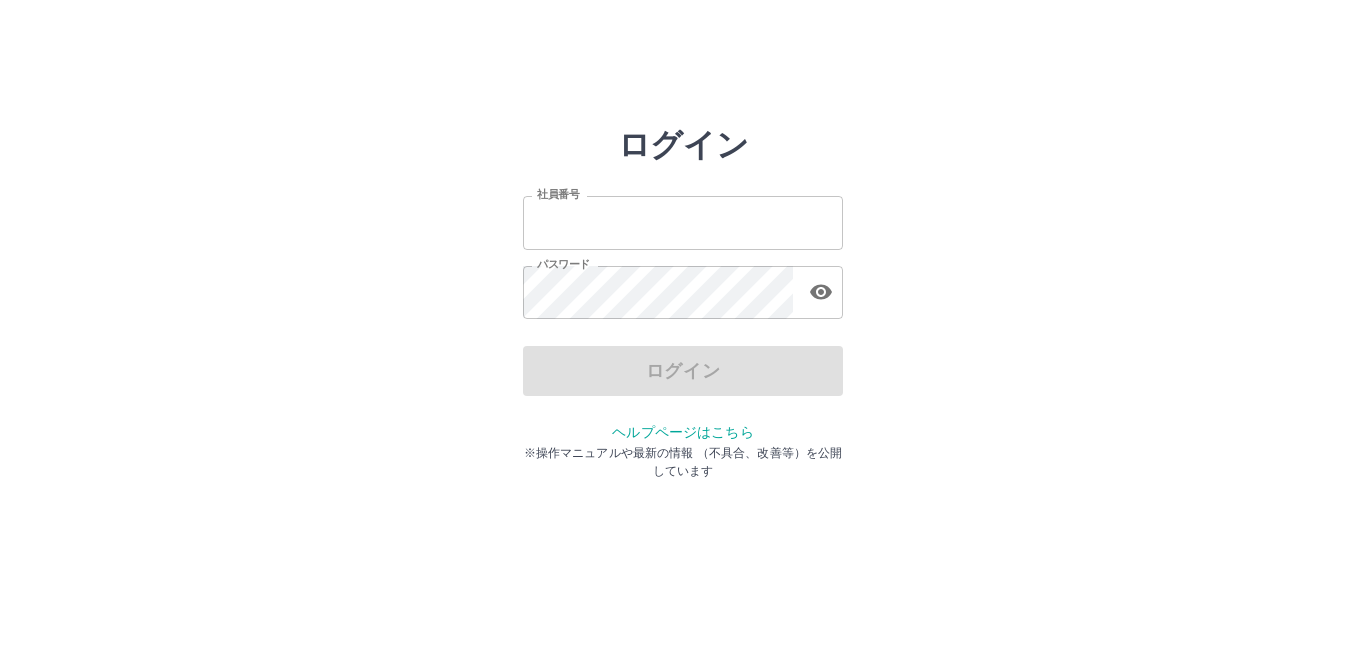 scroll, scrollTop: 0, scrollLeft: 0, axis: both 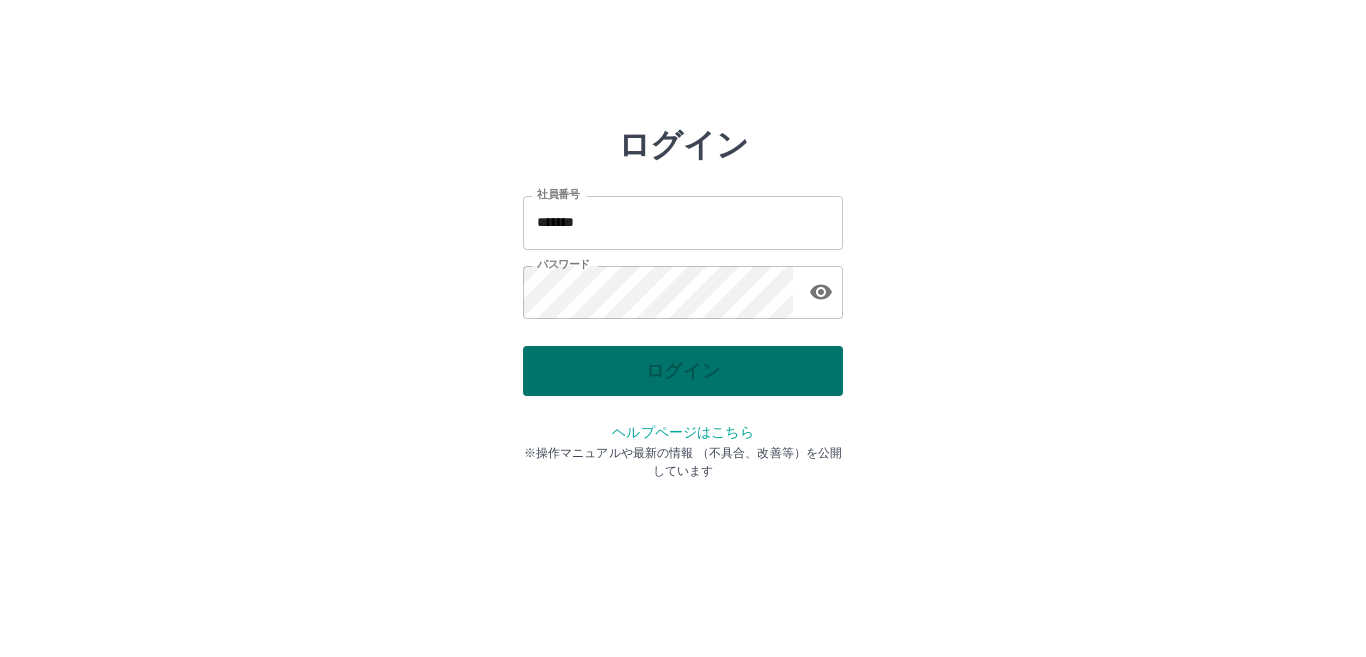 click on "ログイン" at bounding box center (683, 371) 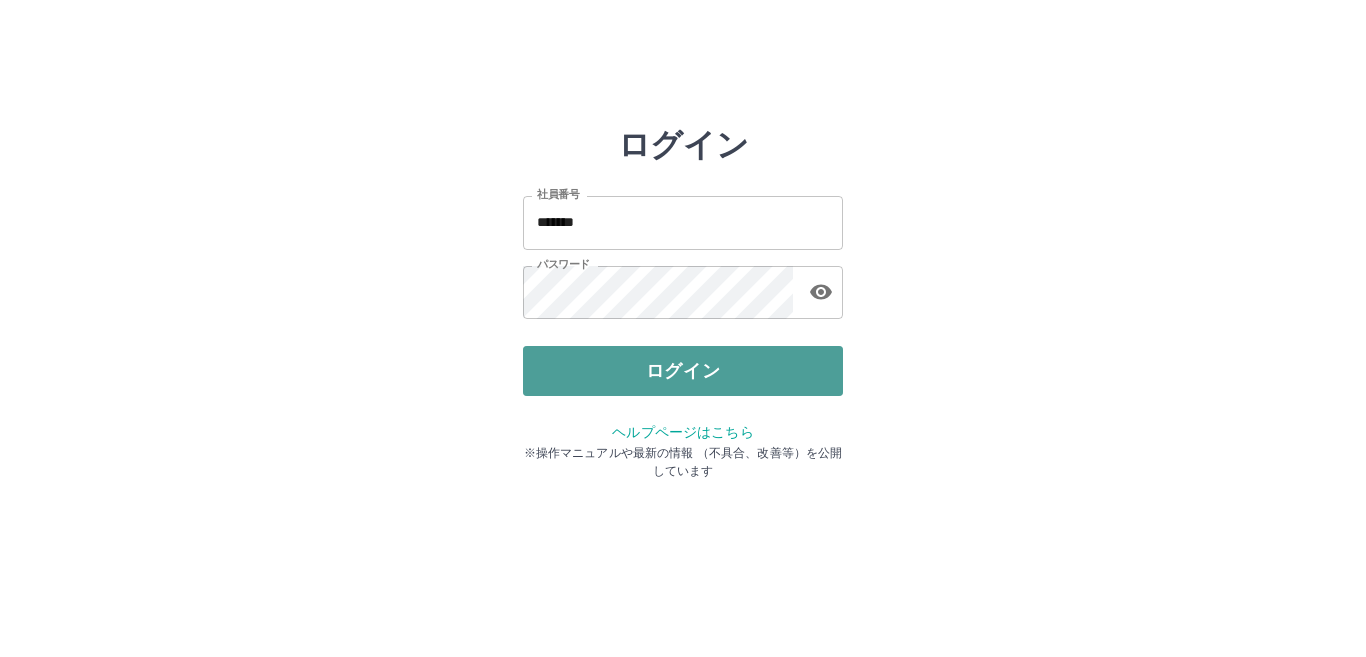 click on "ログイン" at bounding box center (683, 371) 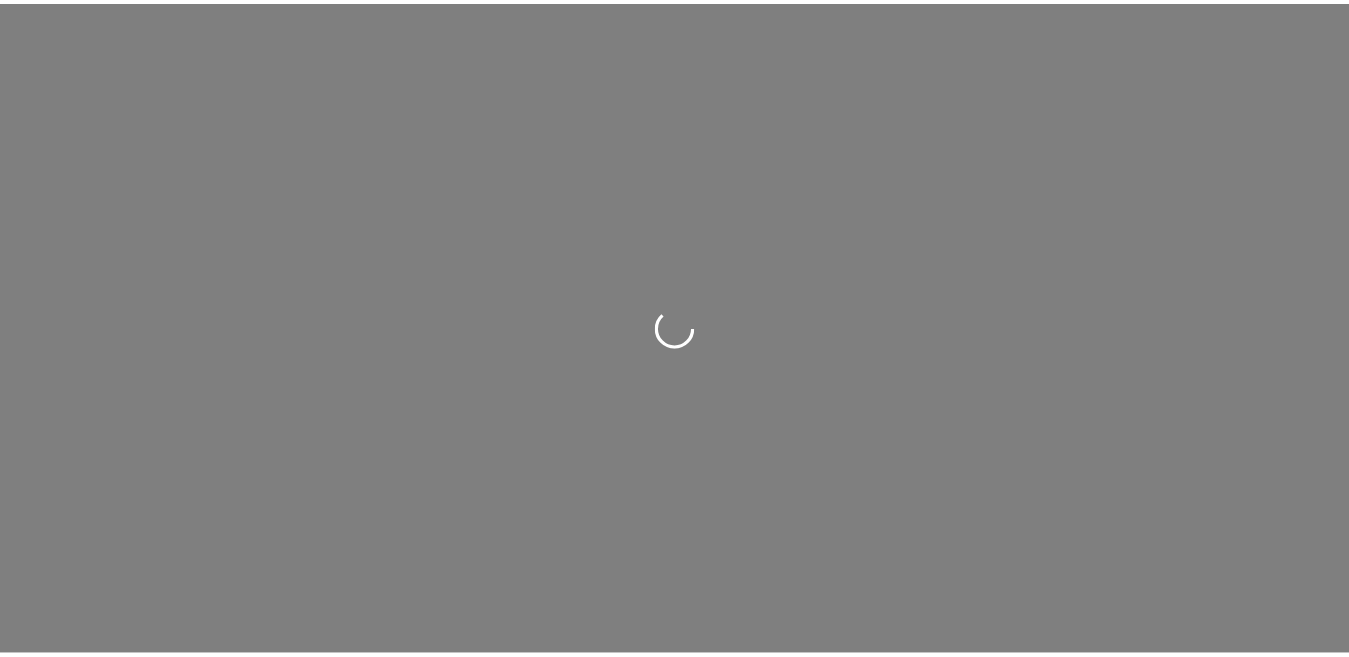 scroll, scrollTop: 0, scrollLeft: 0, axis: both 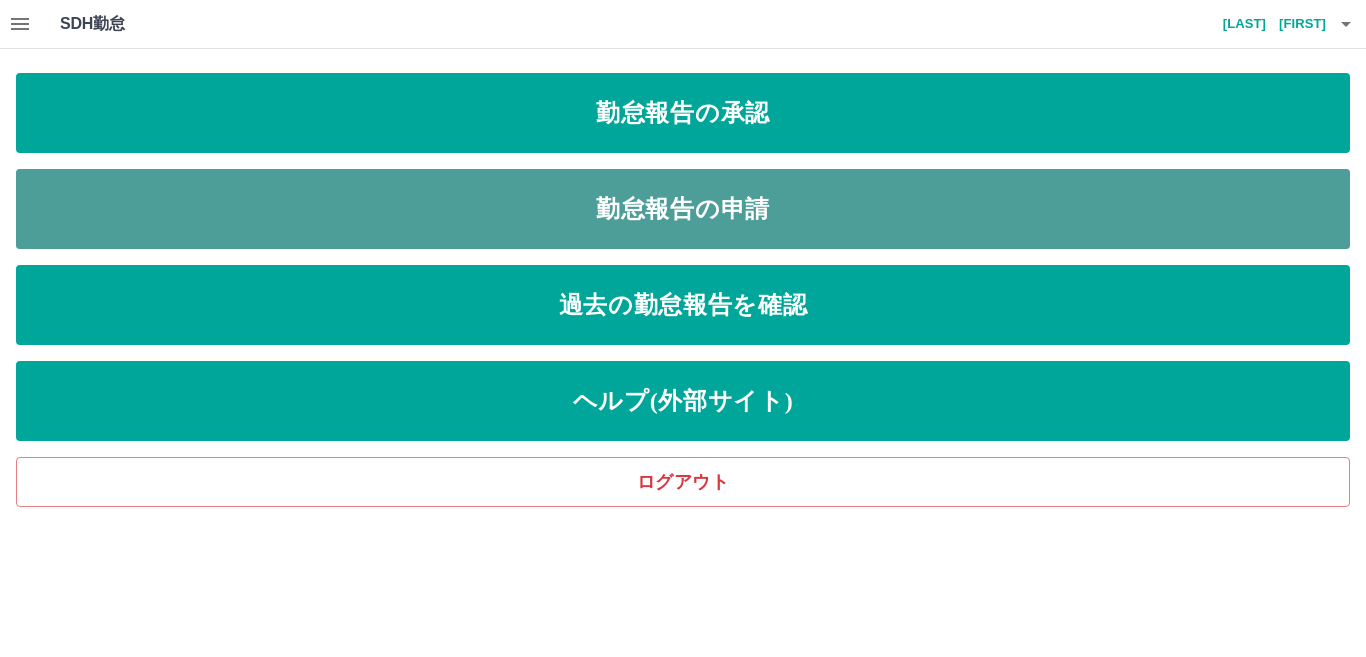 click on "勤怠報告の申請" at bounding box center (683, 209) 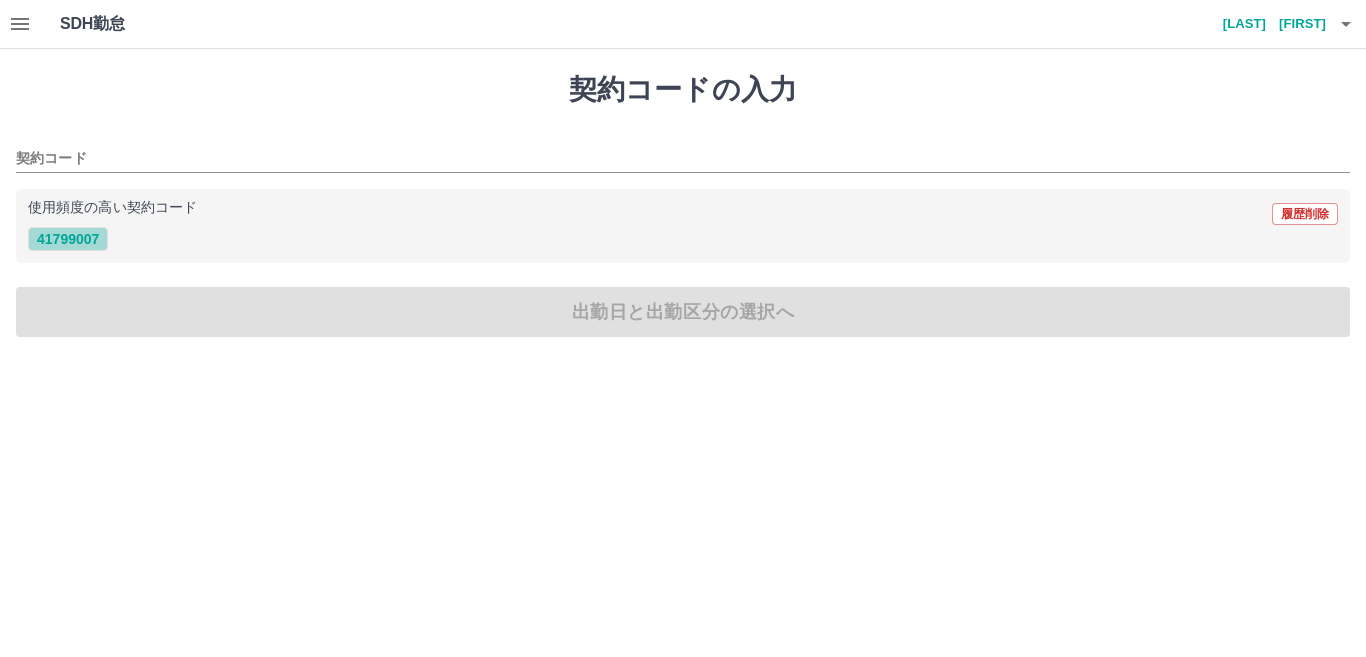 click on "41799007" at bounding box center [68, 239] 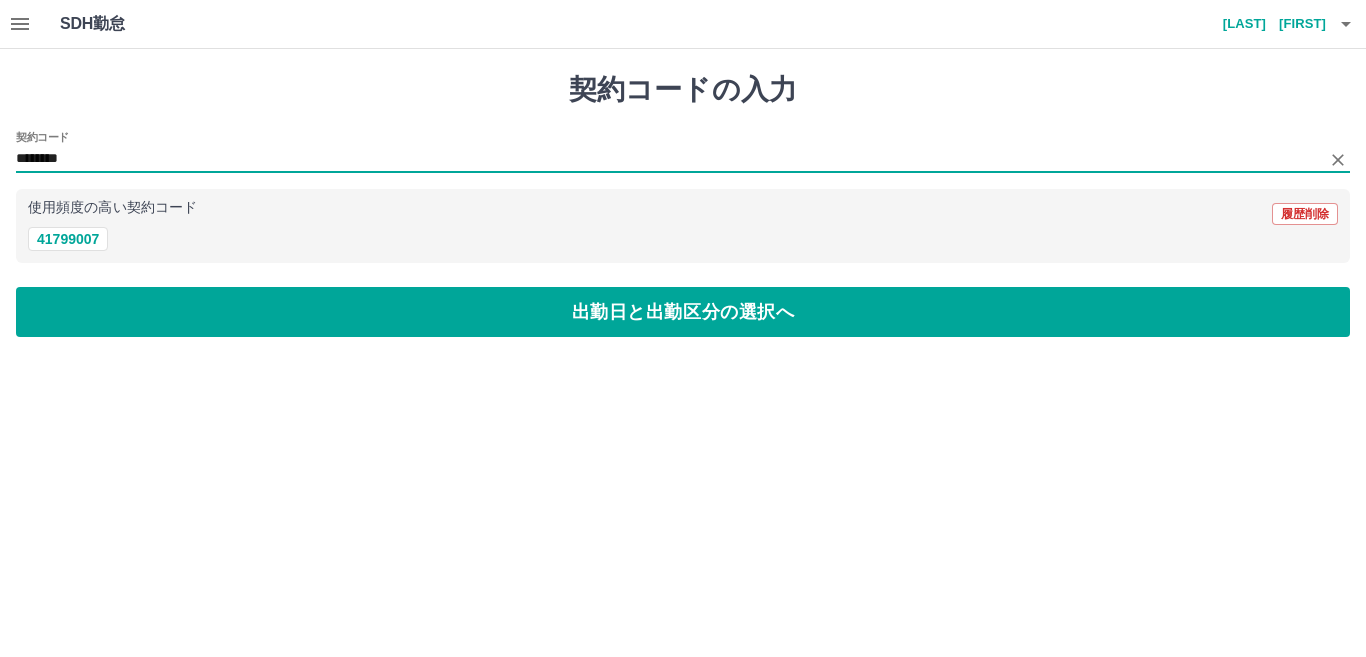 click on "********" at bounding box center [668, 159] 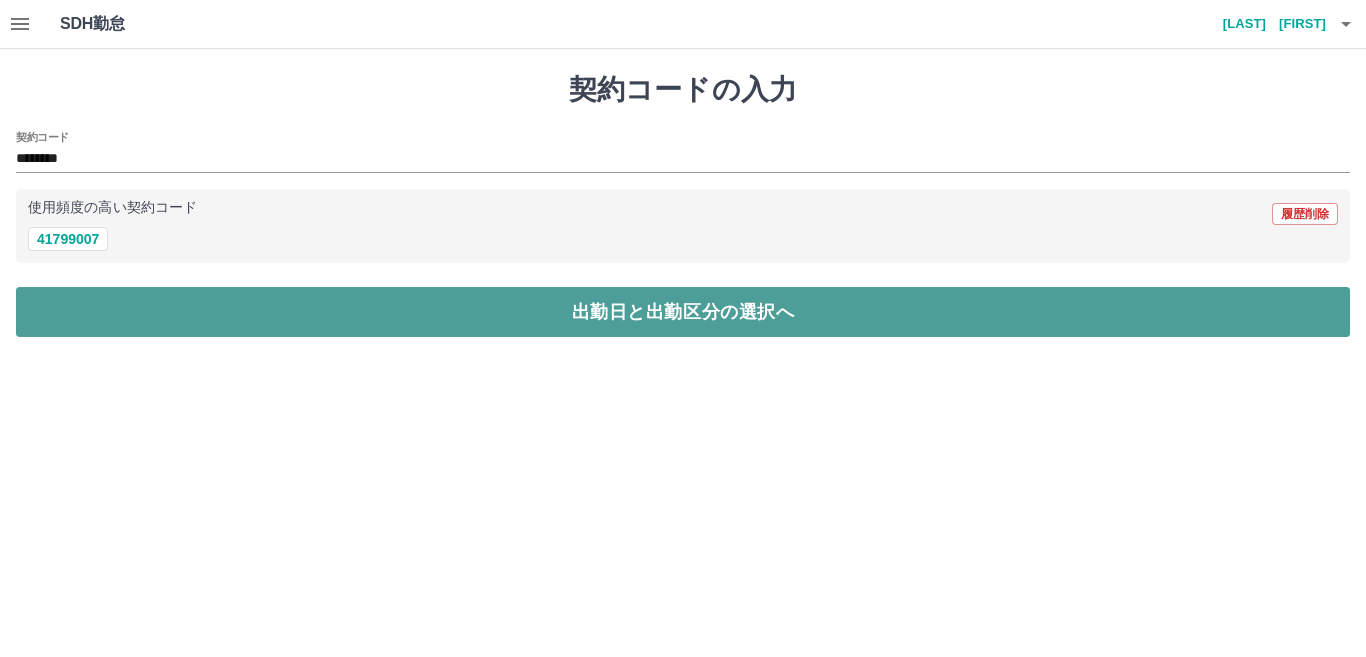click on "出勤日と出勤区分の選択へ" at bounding box center [683, 312] 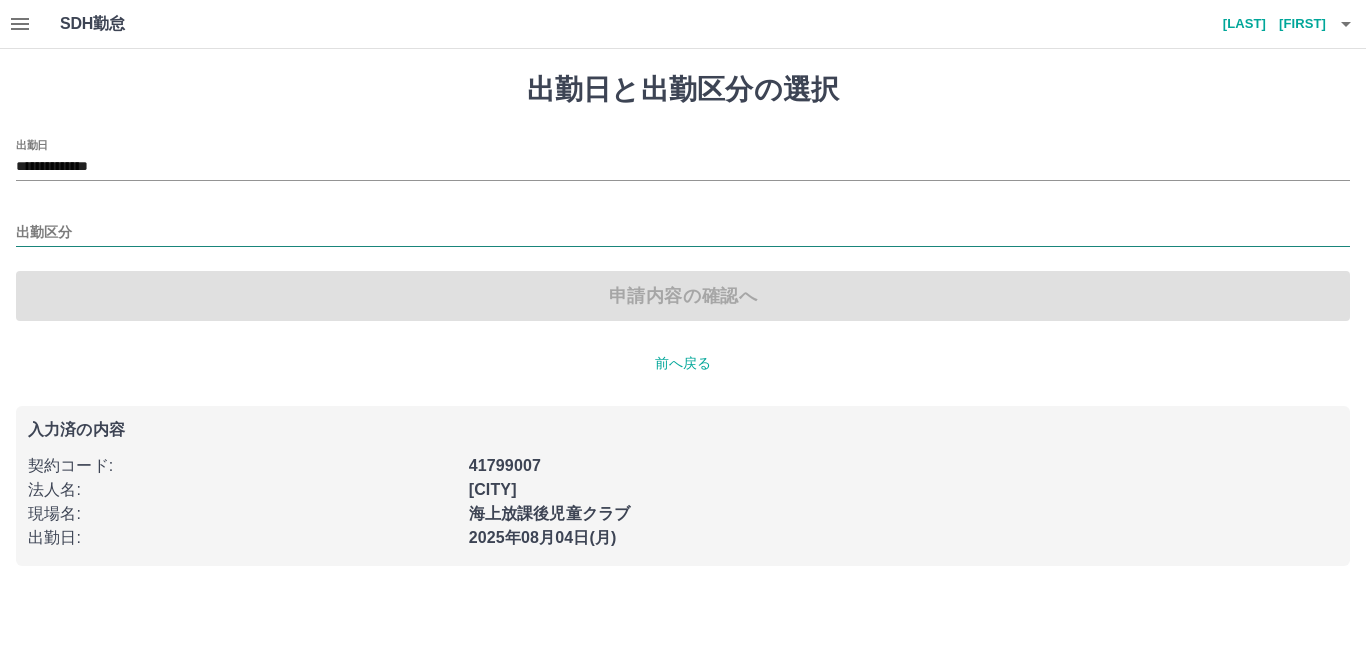 click on "出勤区分" at bounding box center (683, 233) 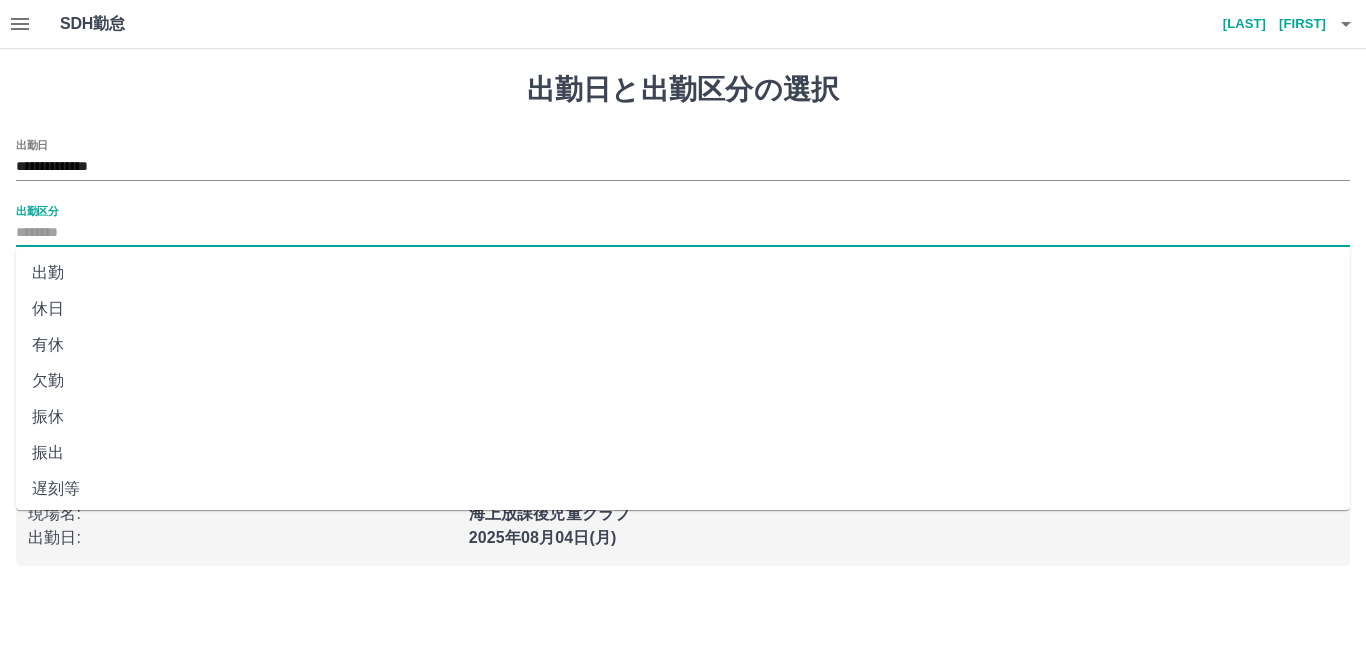 click on "出勤" at bounding box center (683, 273) 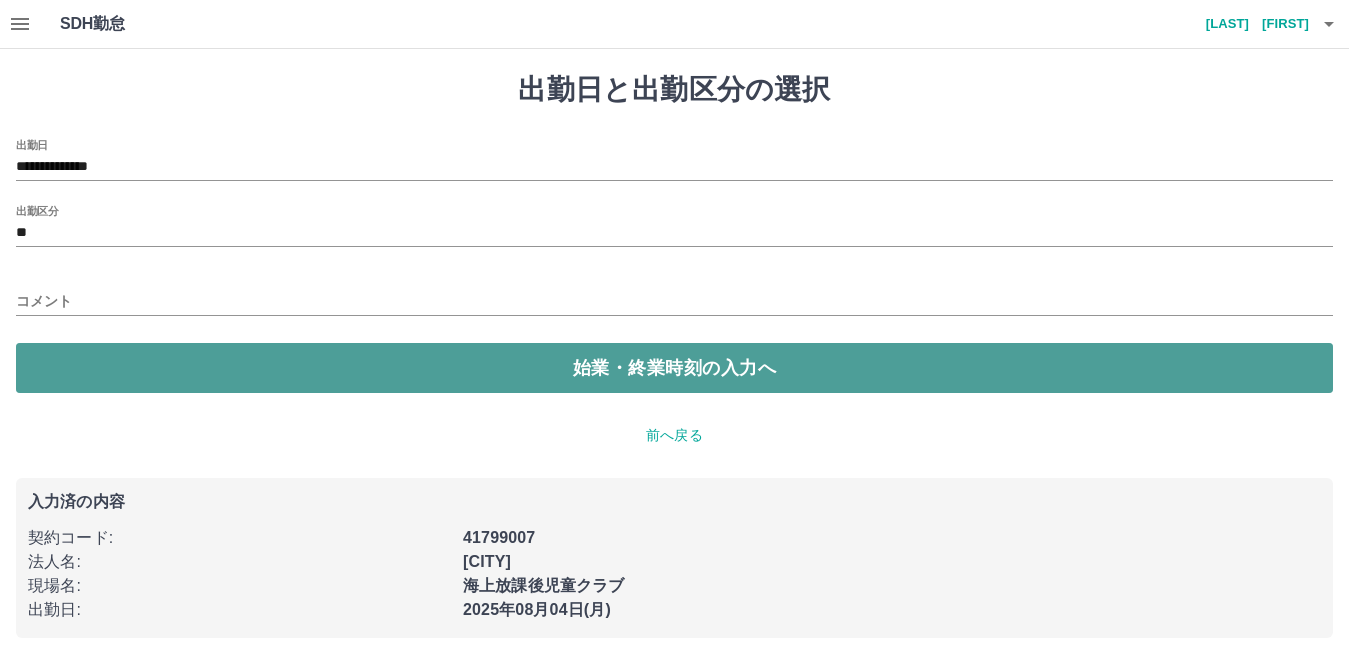 click on "始業・終業時刻の入力へ" at bounding box center (674, 368) 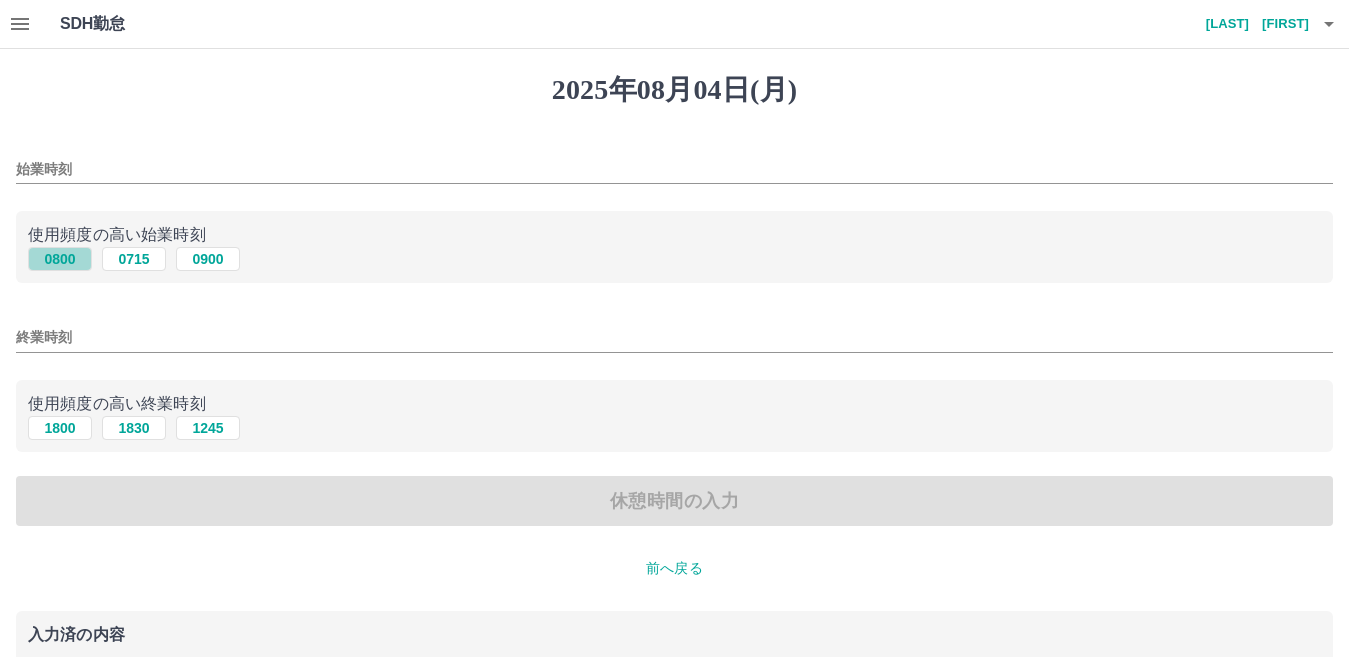 click on "0800" at bounding box center (60, 259) 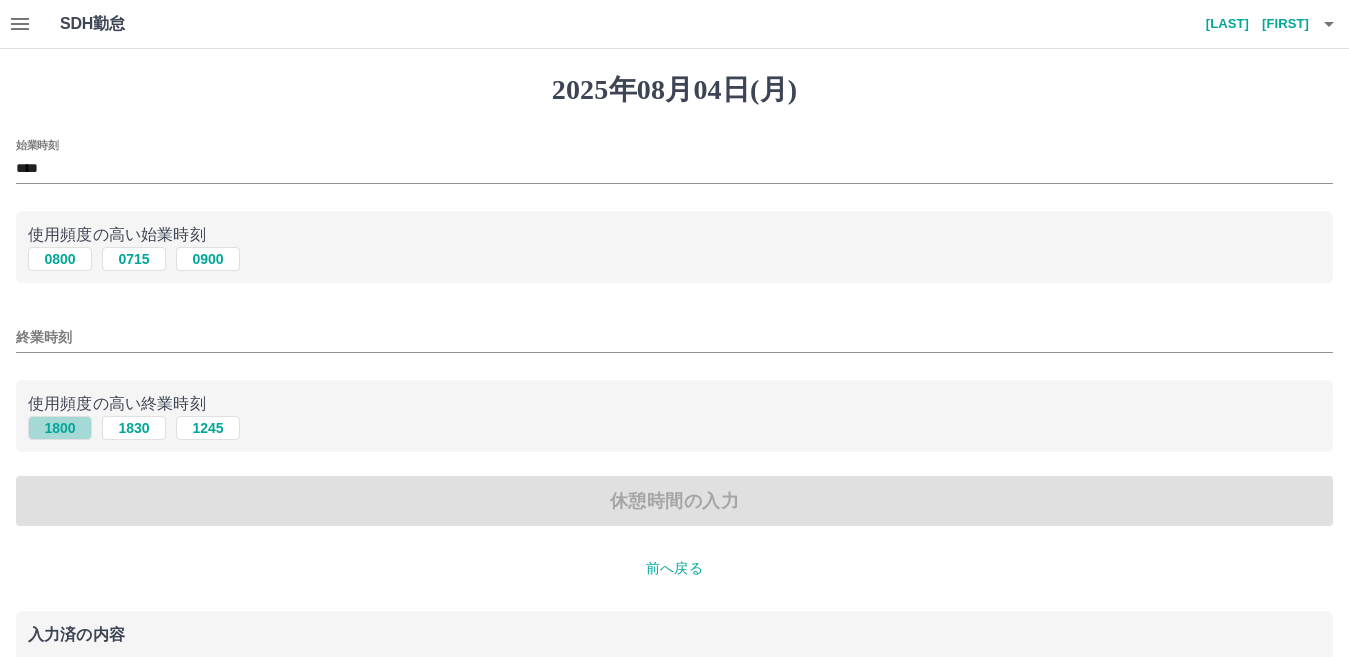 click on "1800" at bounding box center [60, 428] 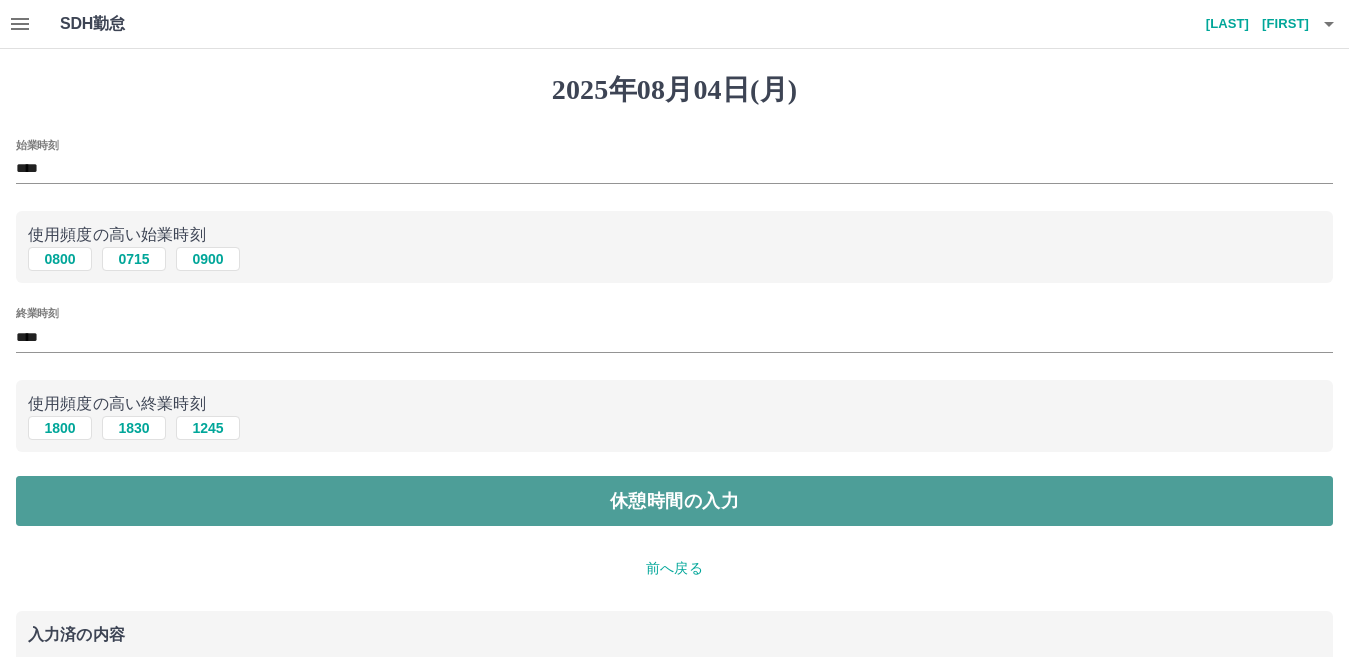 click on "休憩時間の入力" at bounding box center (674, 501) 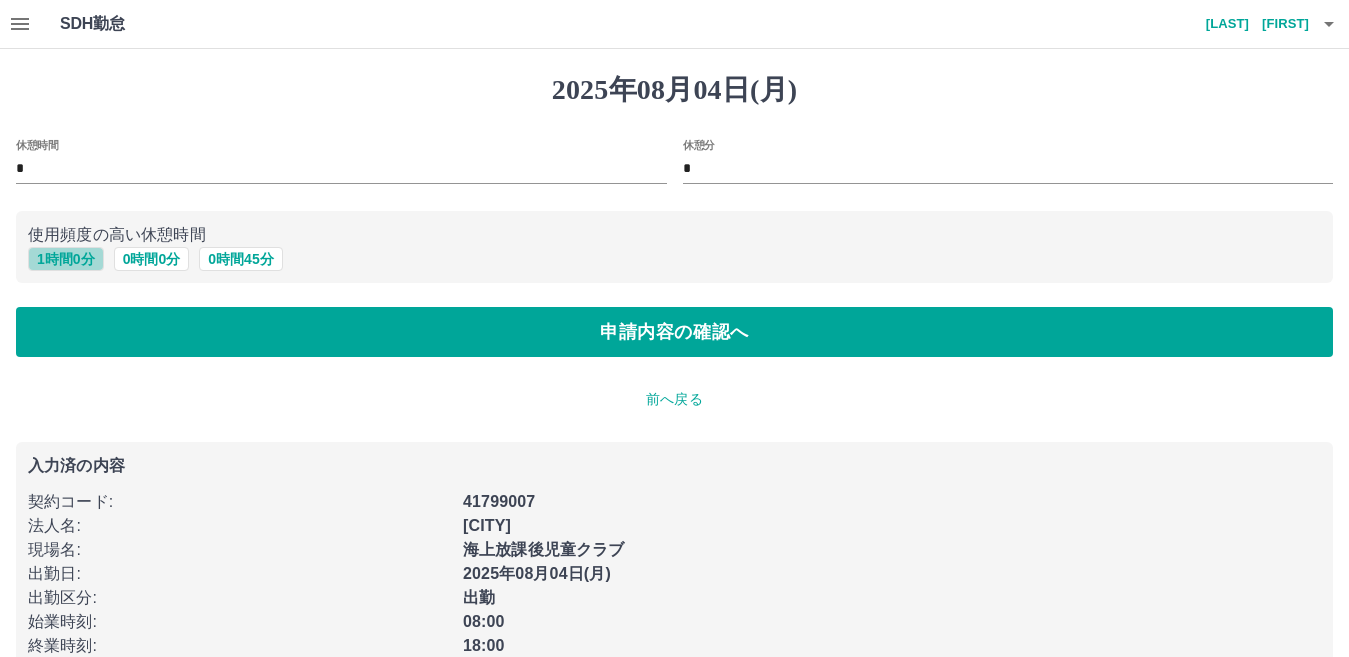 click on "1 時間 0 分" at bounding box center [66, 259] 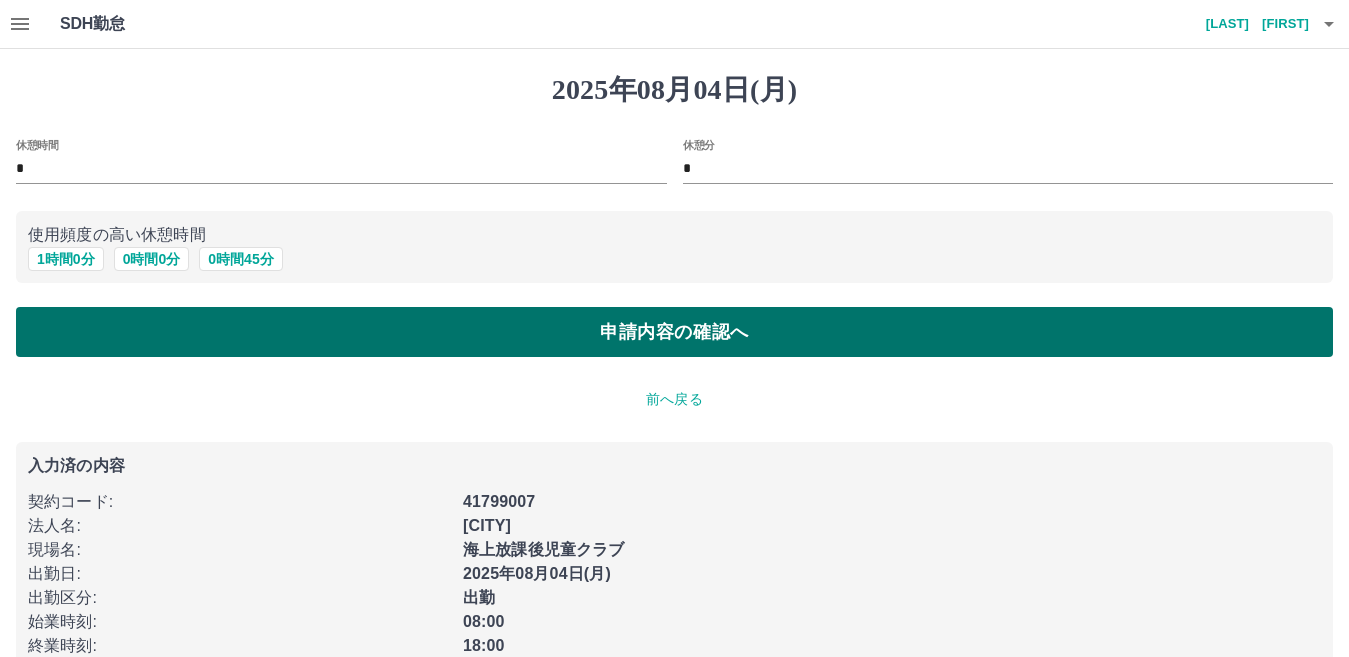 click on "申請内容の確認へ" at bounding box center [674, 332] 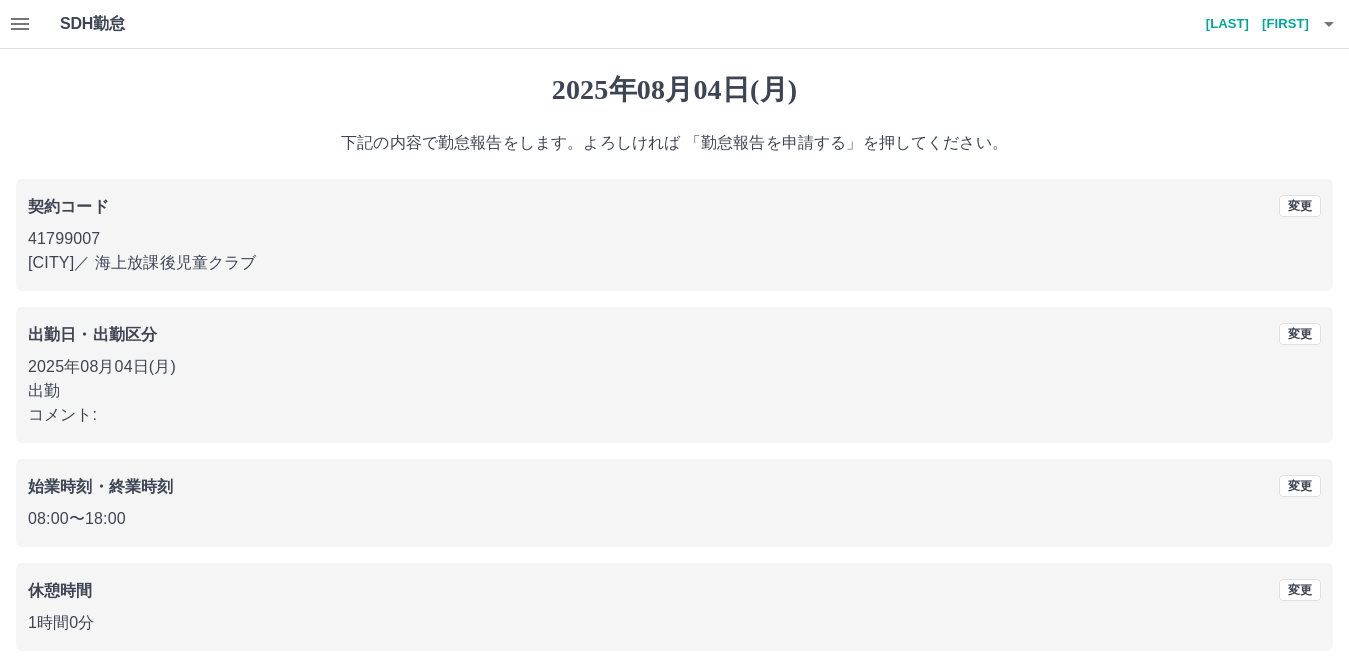 scroll, scrollTop: 92, scrollLeft: 0, axis: vertical 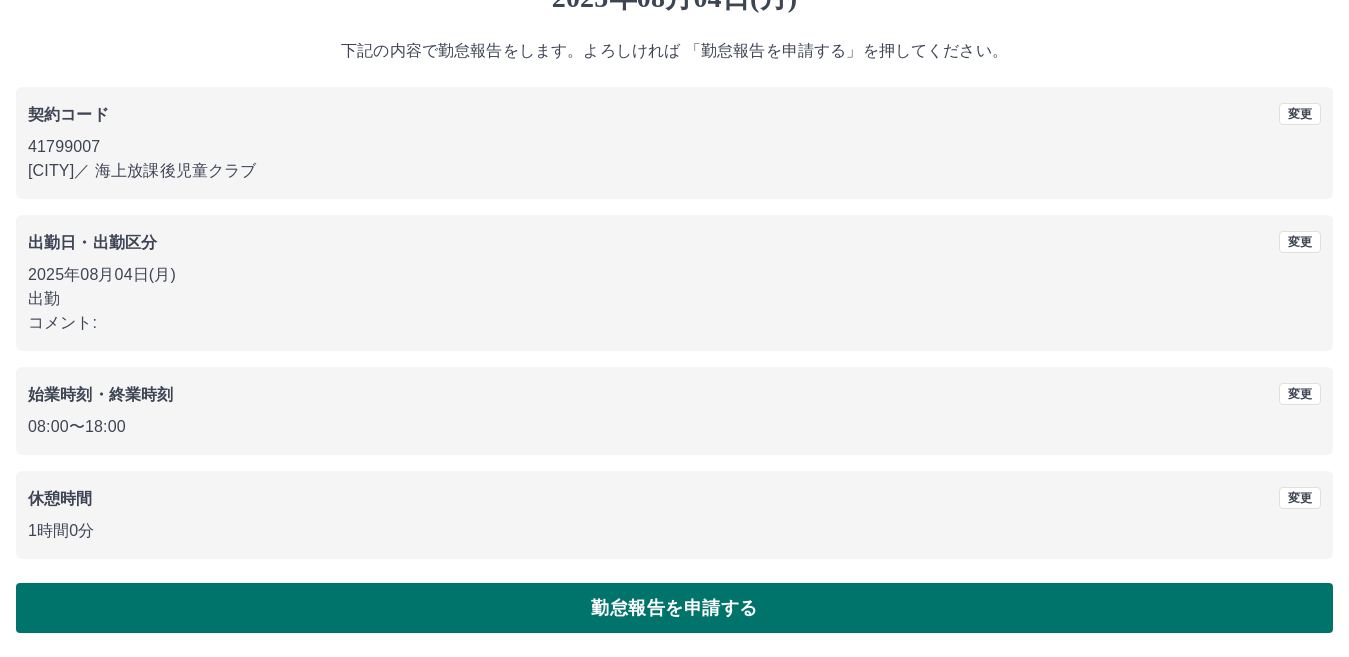 click on "勤怠報告を申請する" at bounding box center (674, 608) 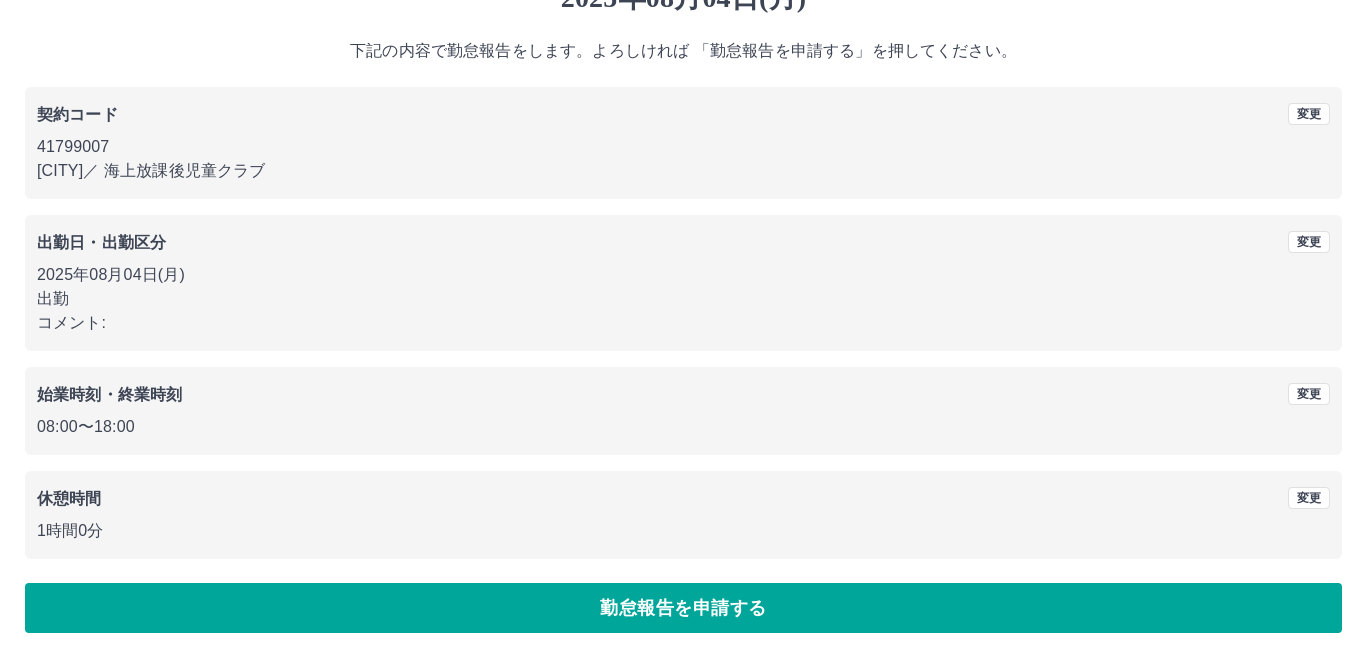 scroll, scrollTop: 0, scrollLeft: 0, axis: both 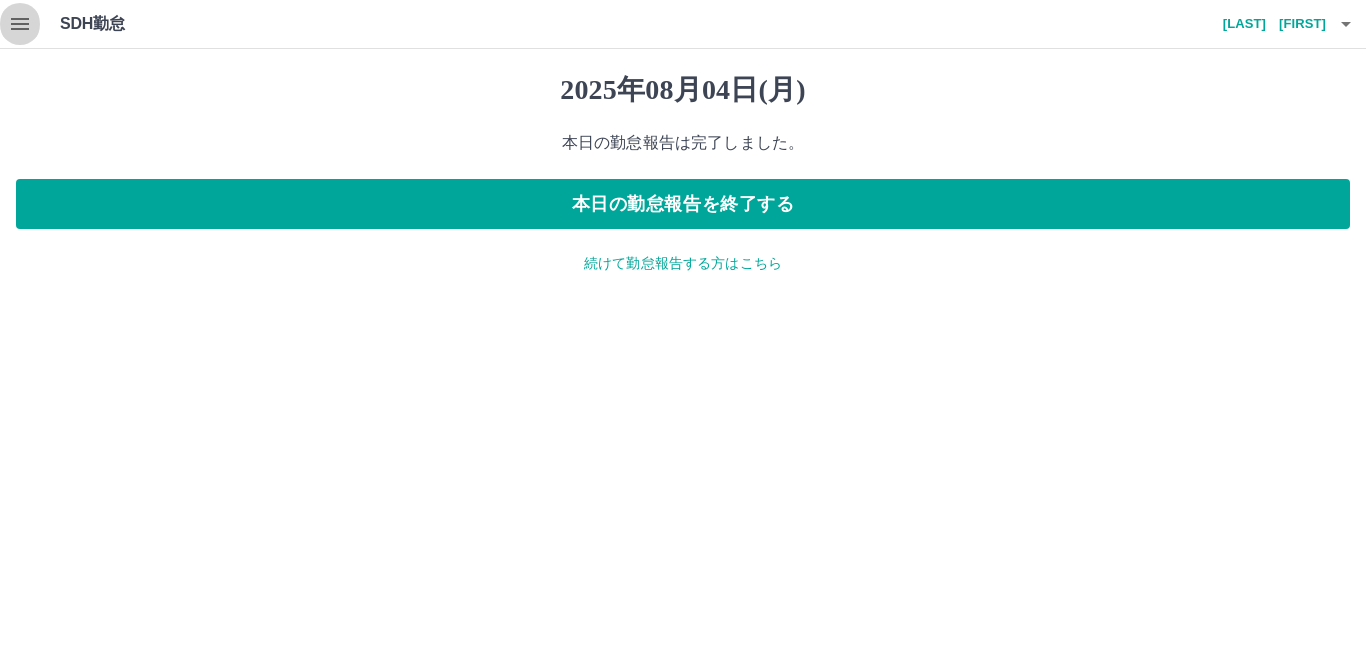 click 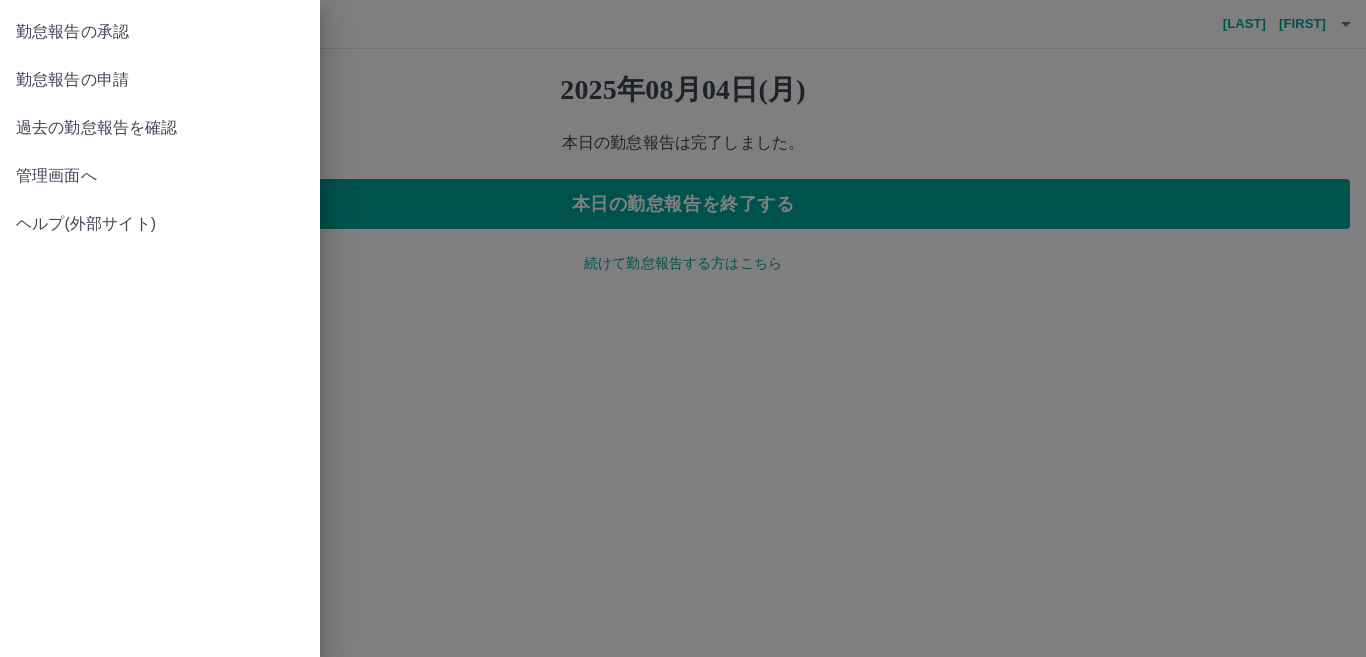 drag, startPoint x: 461, startPoint y: 383, endPoint x: 464, endPoint y: 373, distance: 10.440307 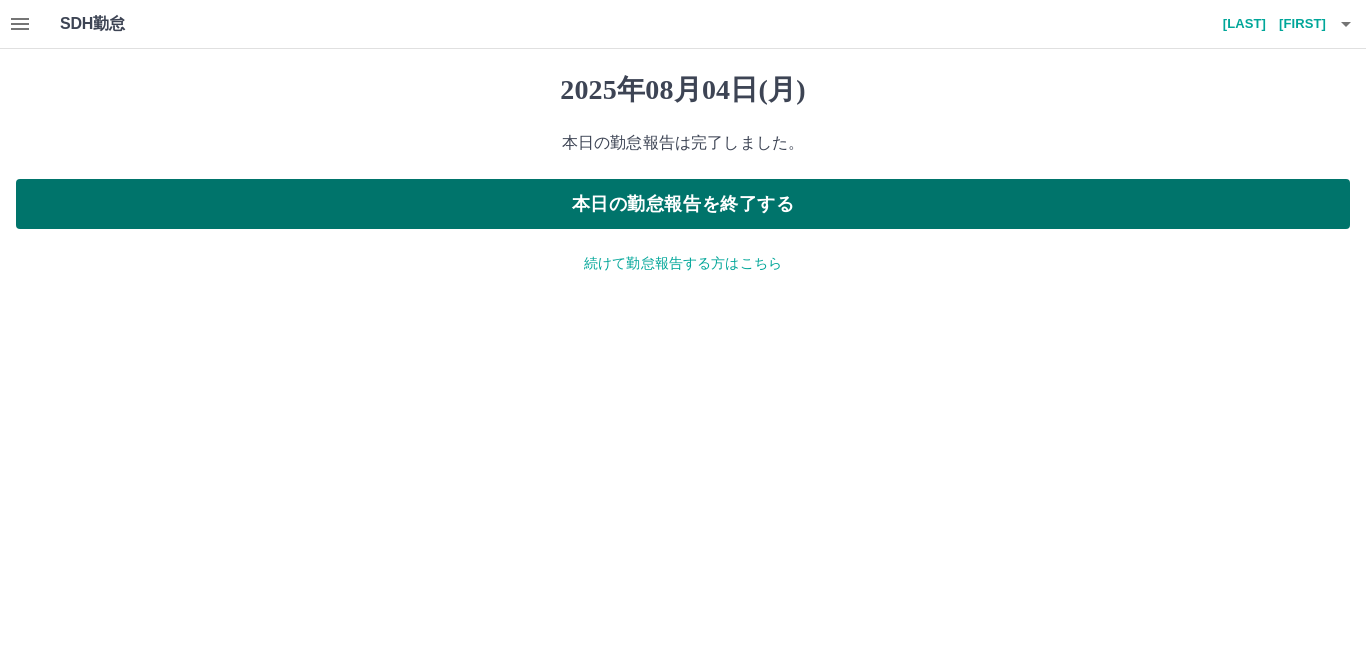 click on "本日の勤怠報告を終了する" at bounding box center (683, 204) 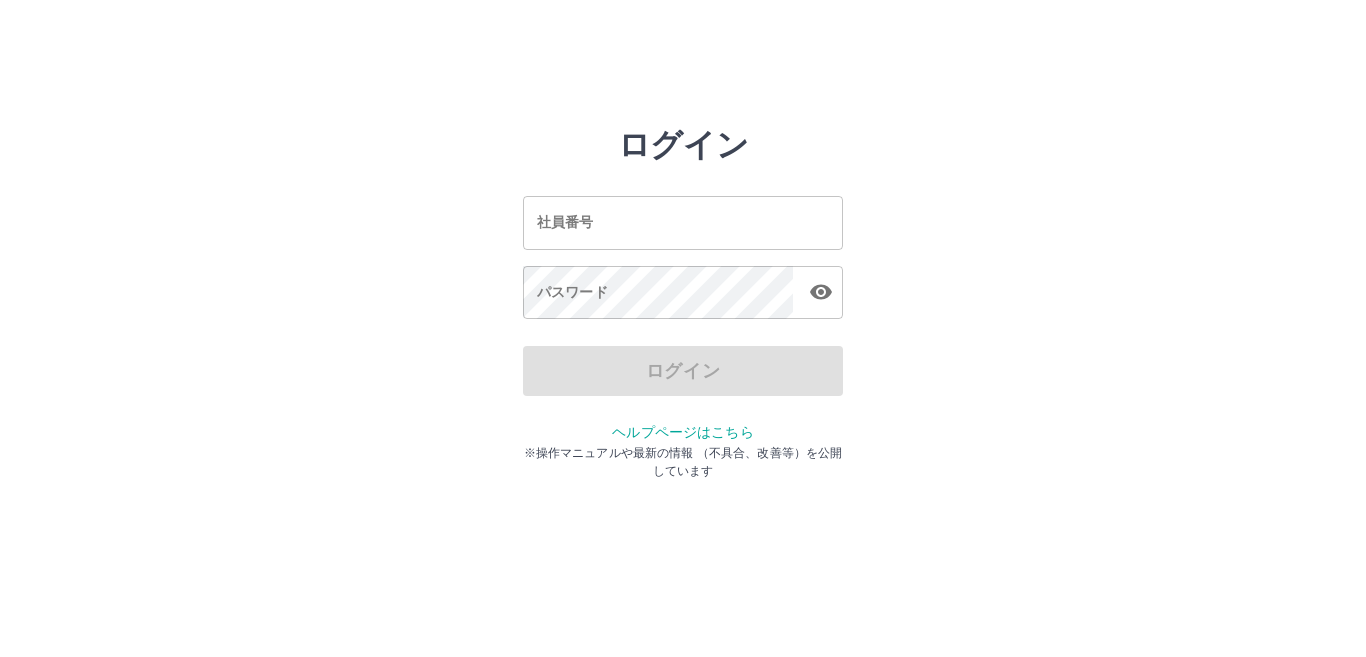 scroll, scrollTop: 0, scrollLeft: 0, axis: both 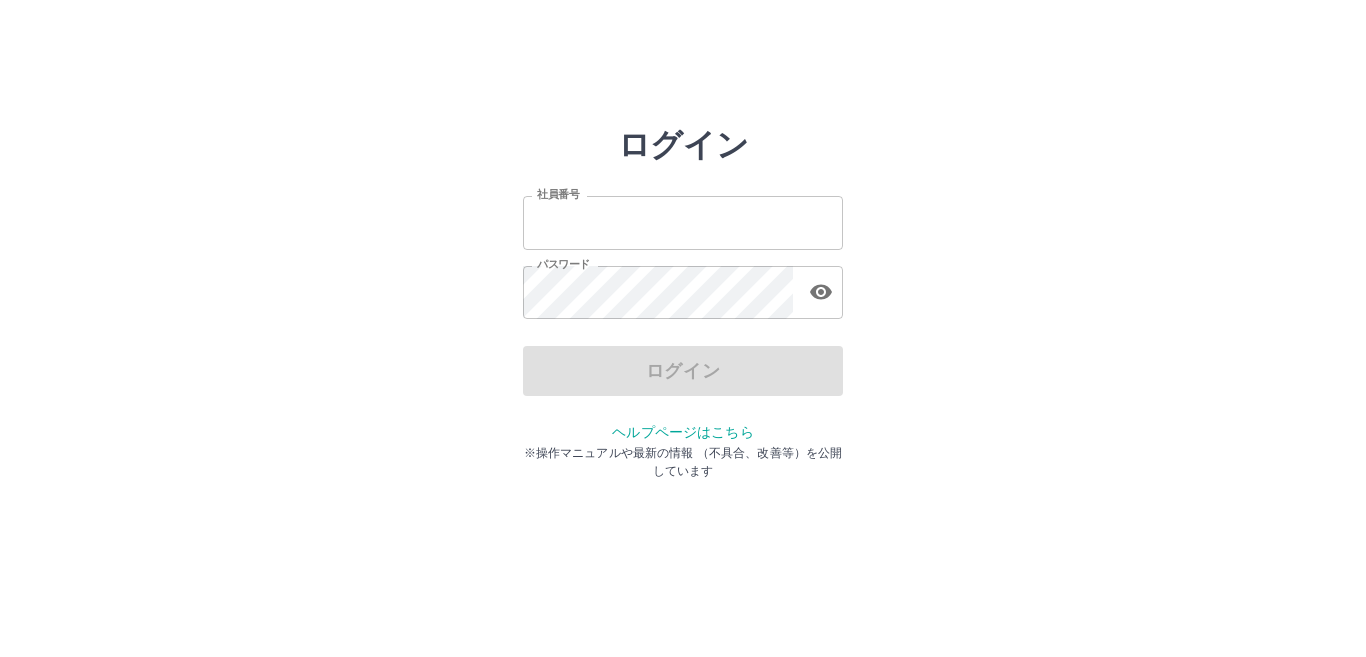 type on "*******" 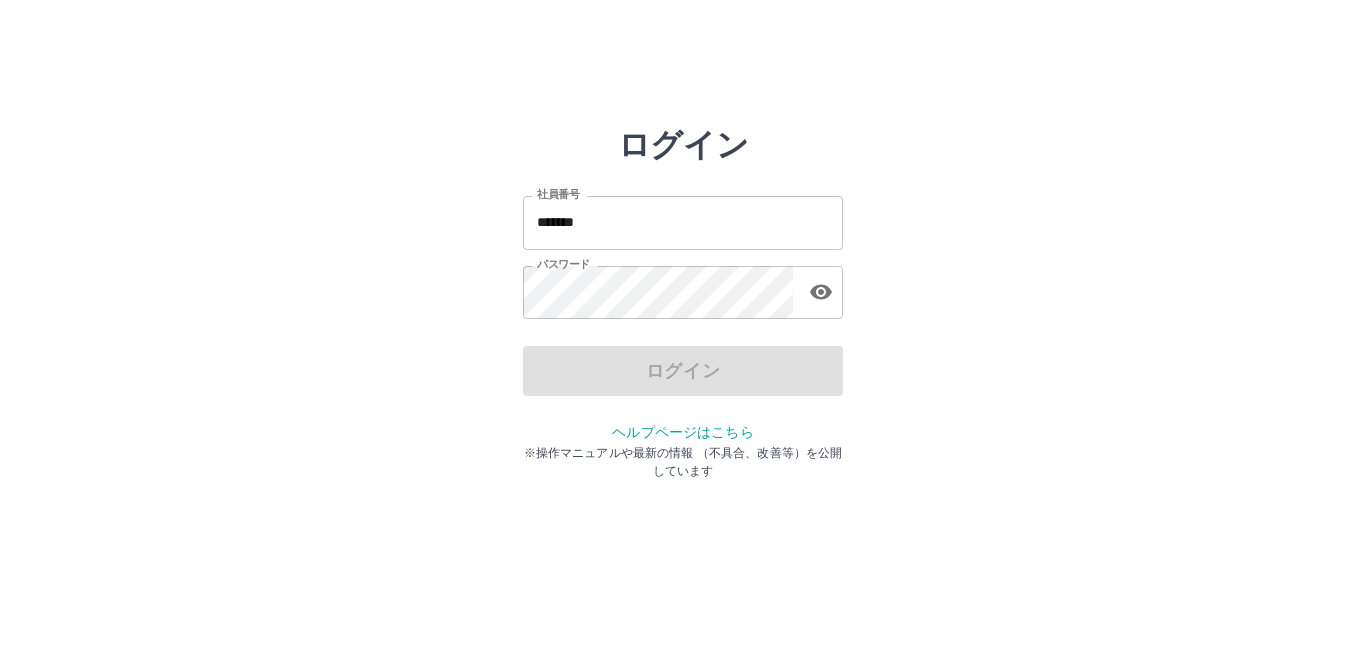 click on "ログイン" at bounding box center (683, 371) 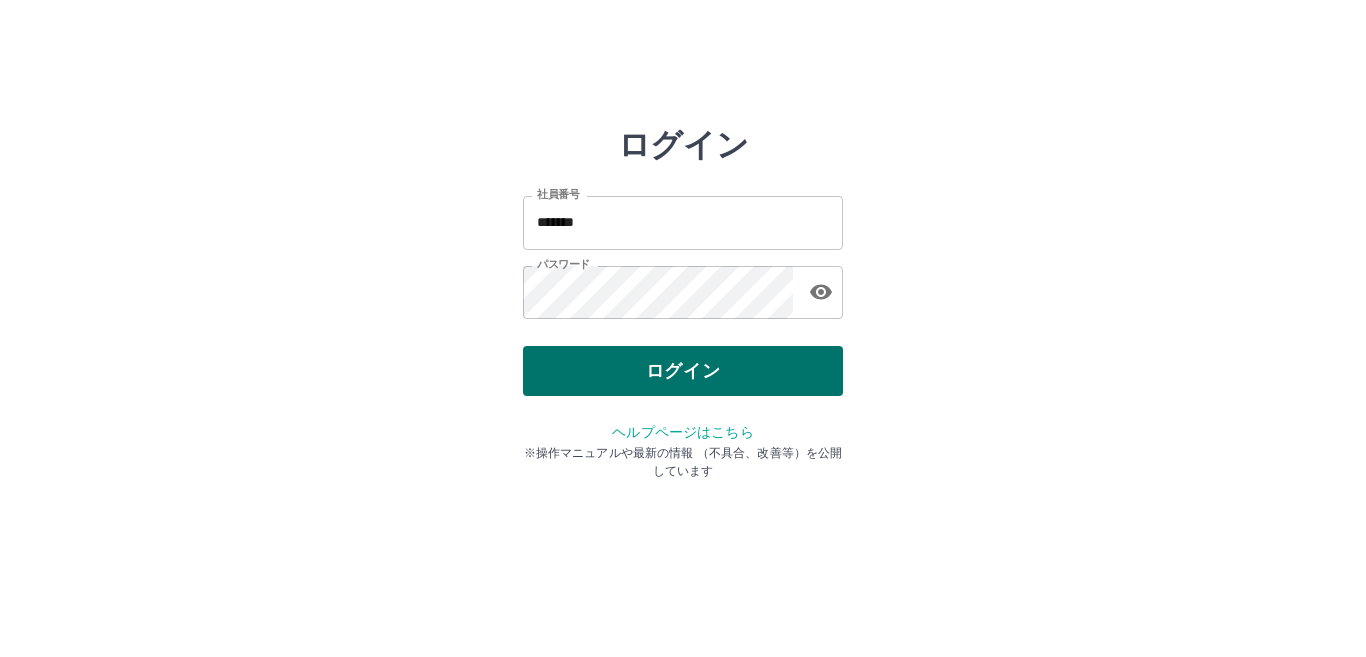 click on "ログイン" at bounding box center [683, 371] 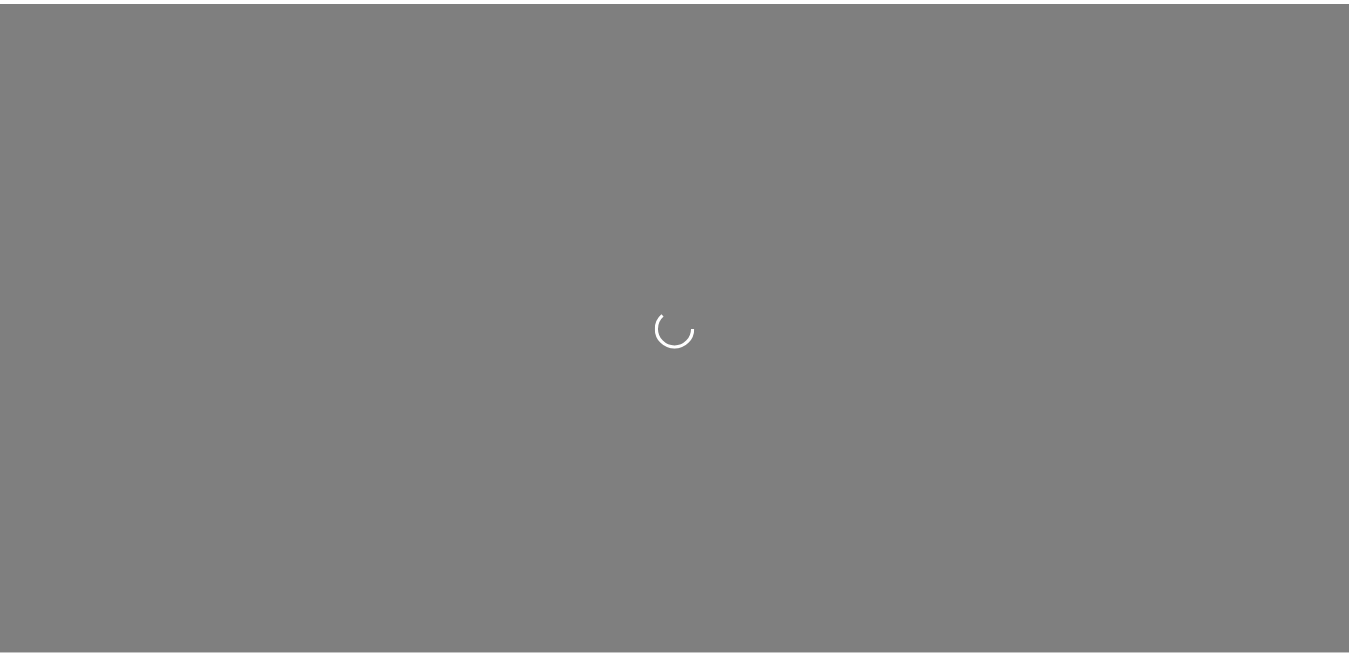 scroll, scrollTop: 0, scrollLeft: 0, axis: both 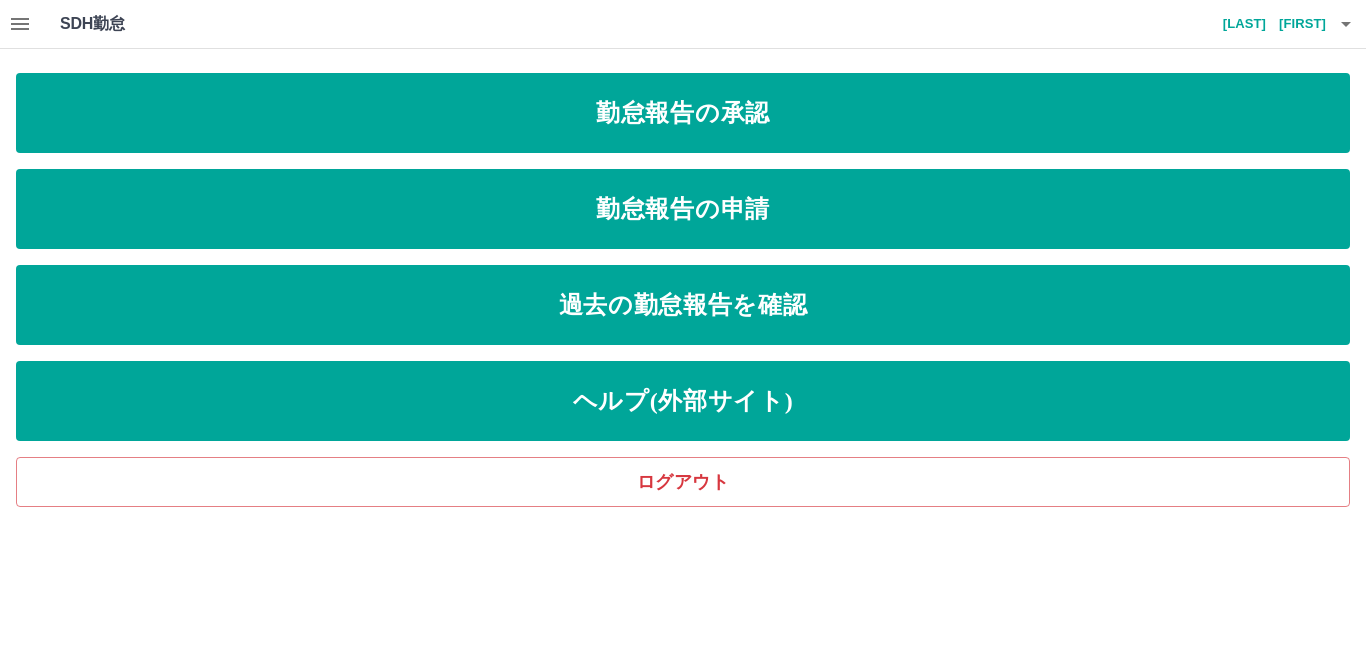 click 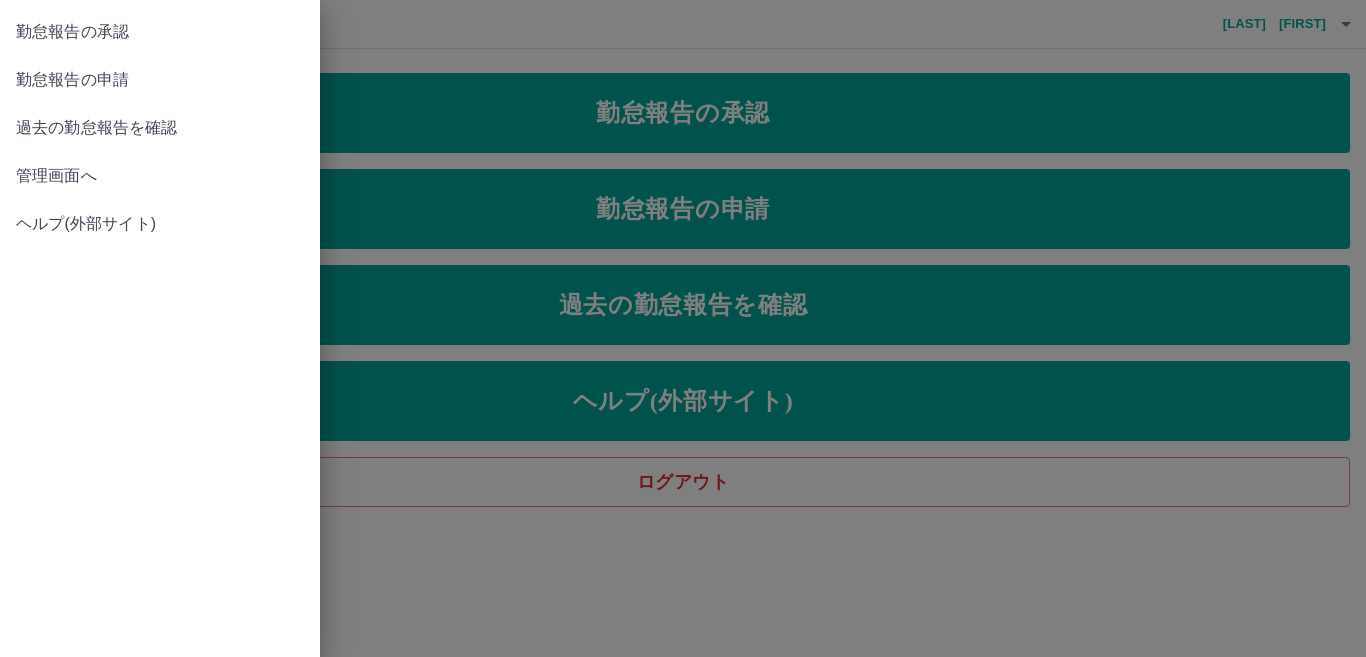click on "管理画面へ" at bounding box center (160, 176) 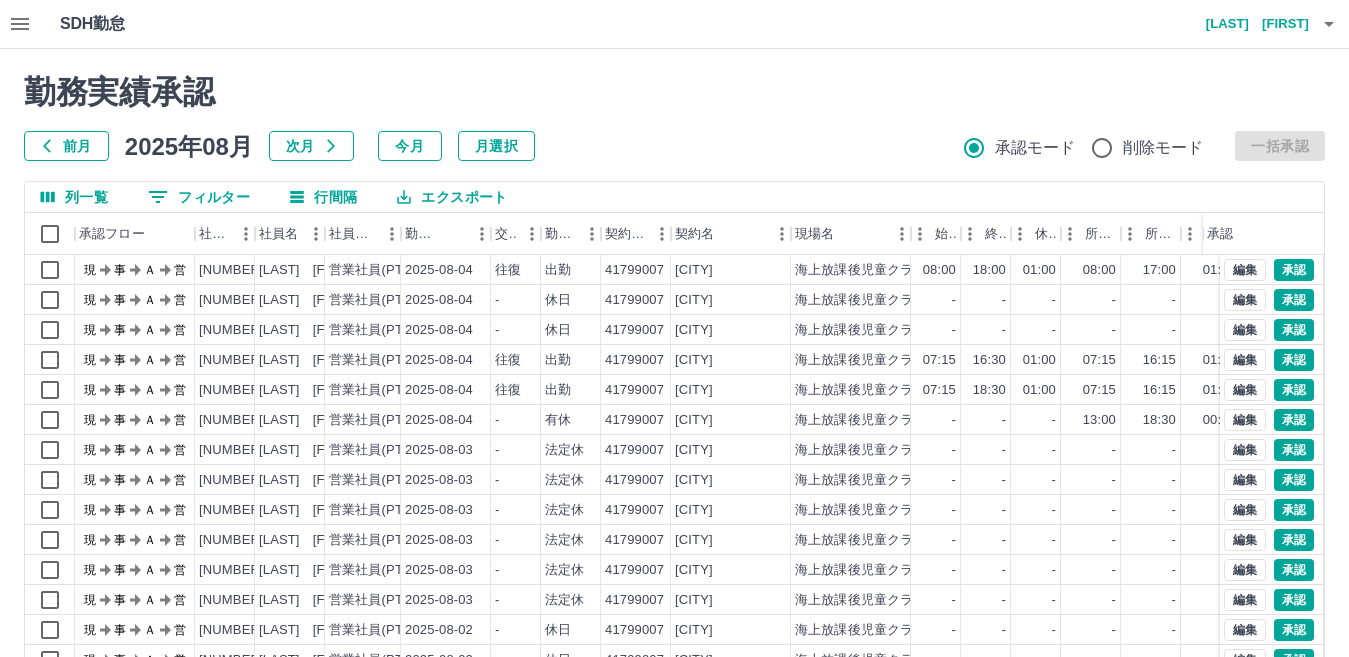 scroll, scrollTop: 188, scrollLeft: 0, axis: vertical 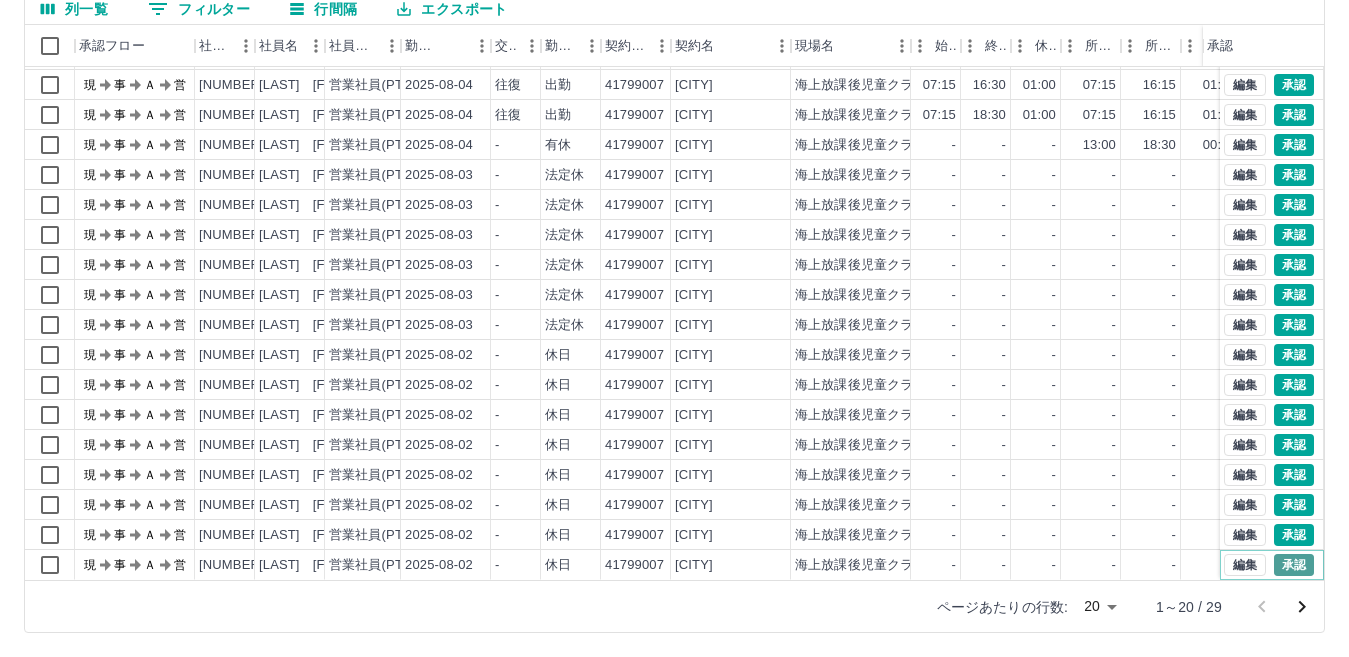 click on "承認" at bounding box center (1294, 565) 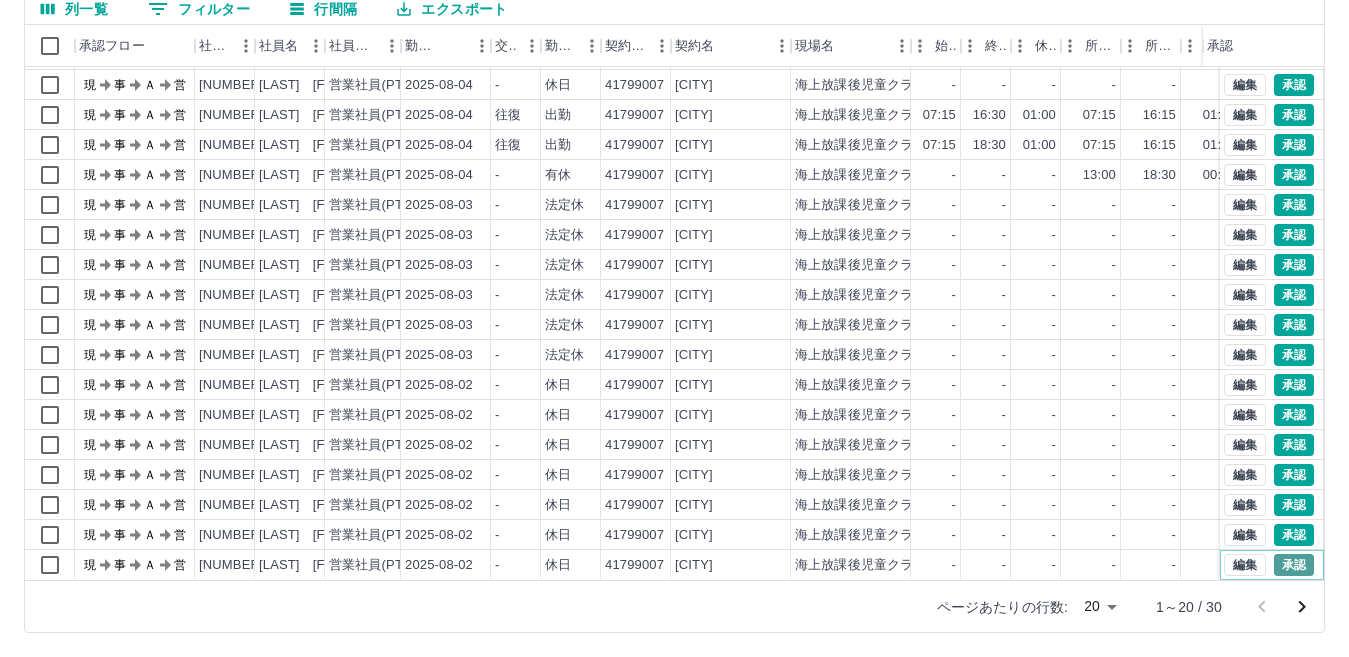 click on "承認" at bounding box center [1294, 565] 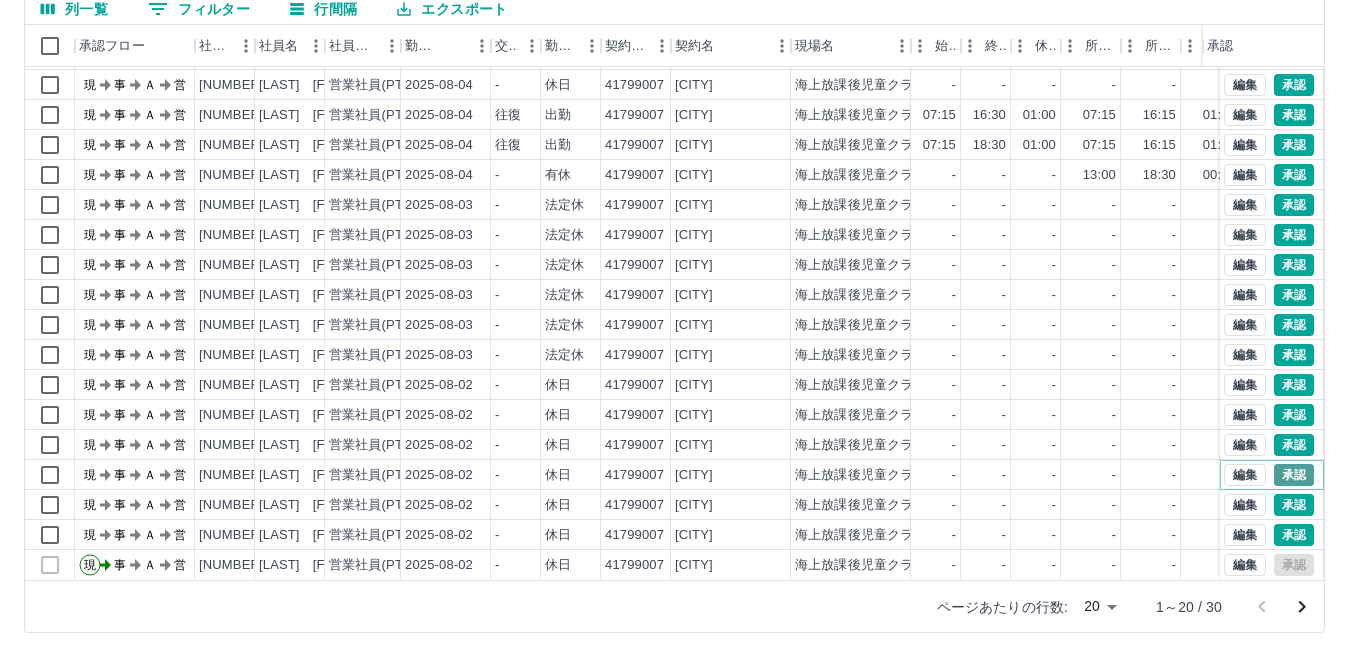click on "承認" at bounding box center (1294, 475) 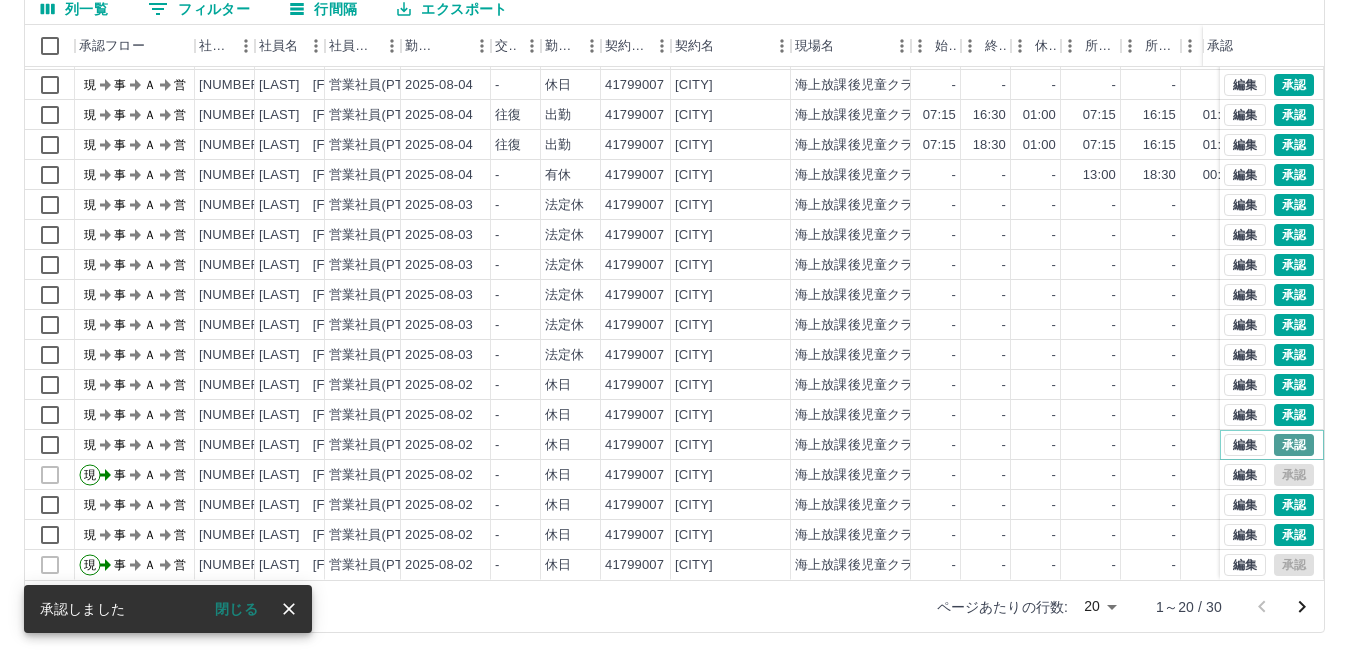 click on "承認" at bounding box center (1294, 445) 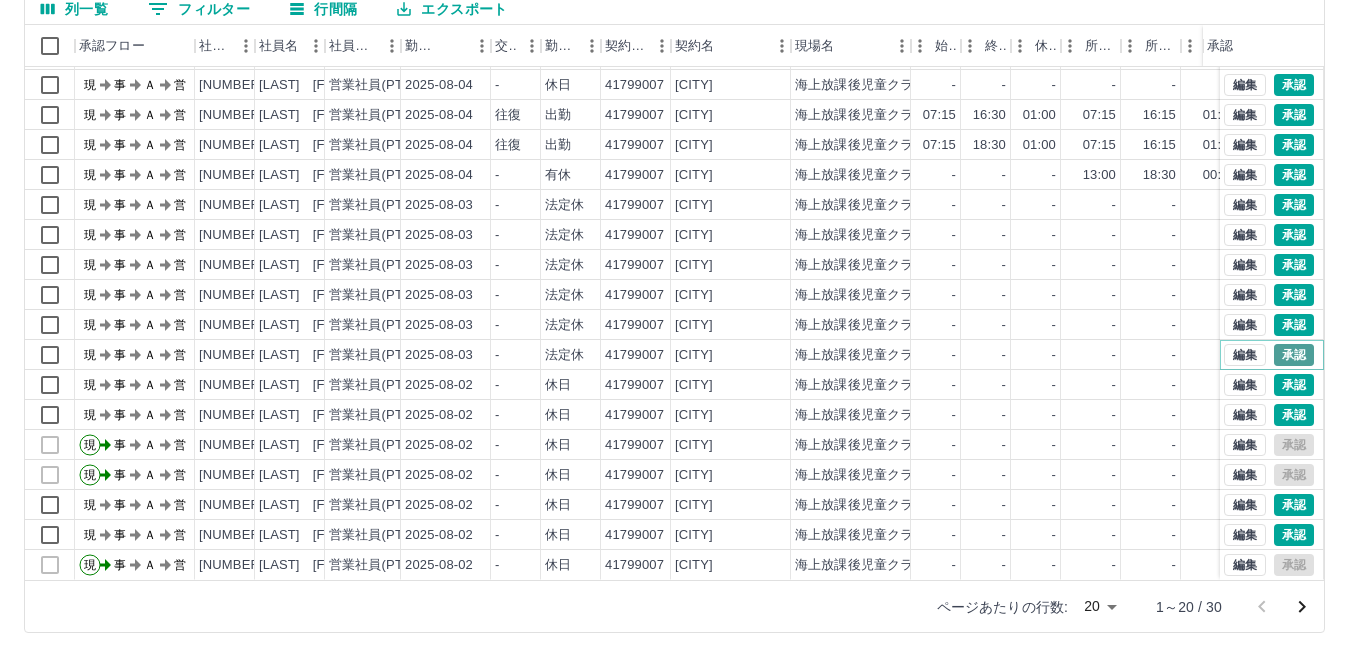 click on "承認" at bounding box center [1294, 355] 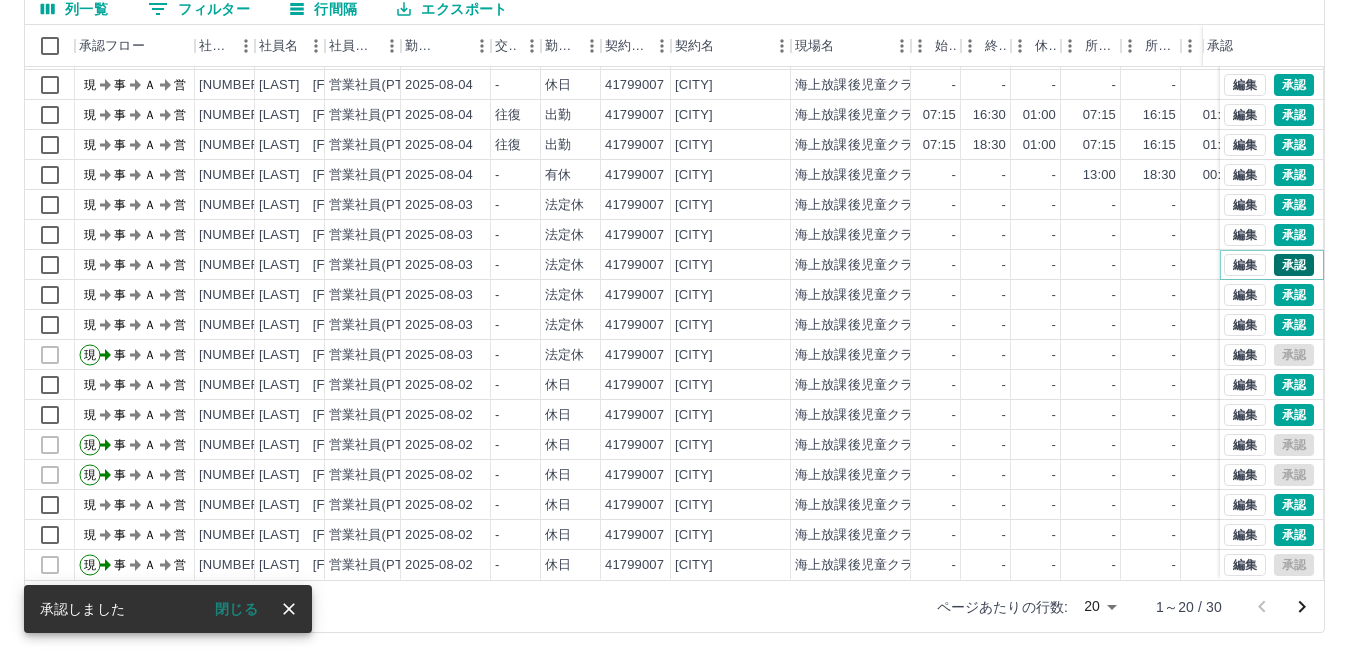 click on "承認" at bounding box center [1294, 265] 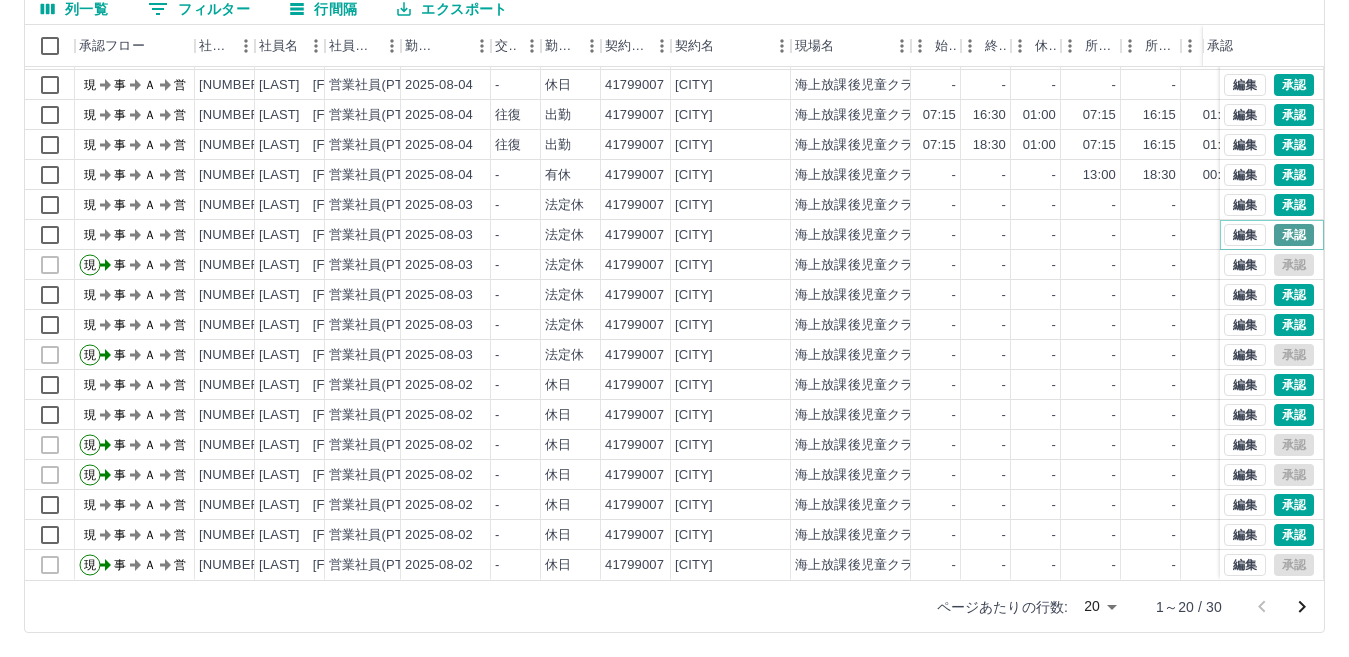 click on "承認" at bounding box center [1294, 235] 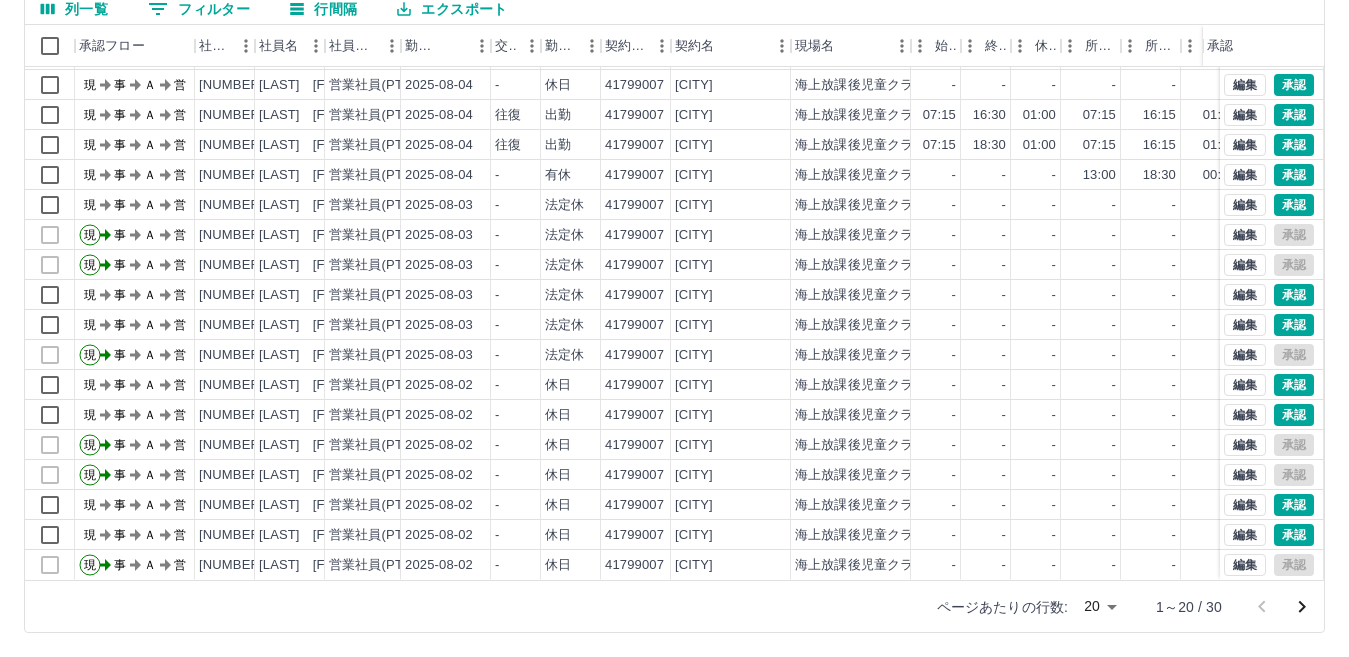 scroll, scrollTop: 0, scrollLeft: 0, axis: both 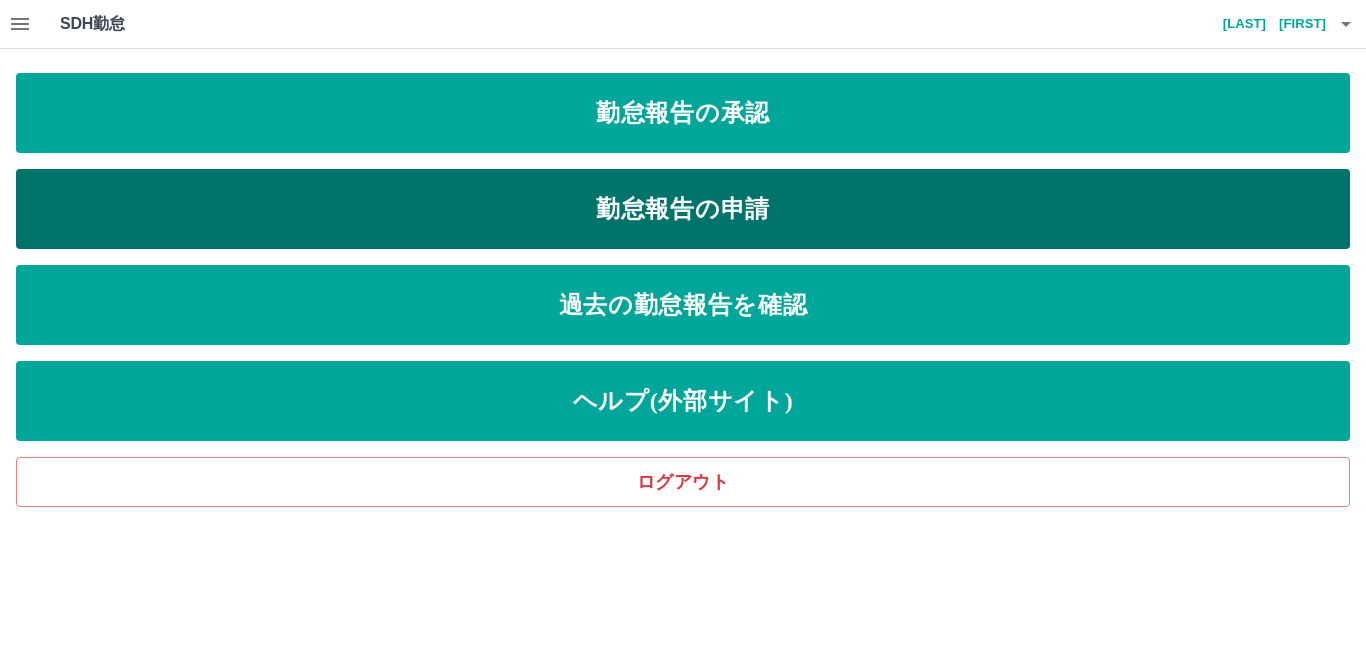 click on "勤怠報告の申請" at bounding box center [683, 209] 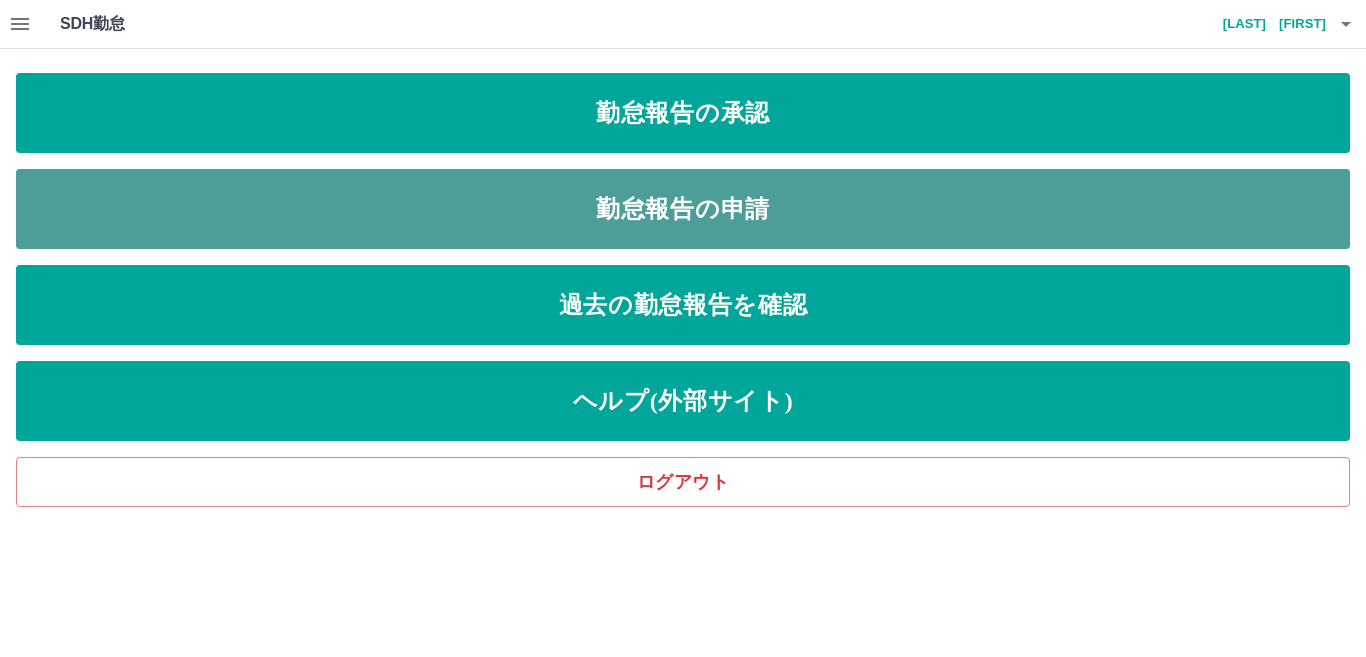 click on "勤怠報告の申請" at bounding box center (683, 209) 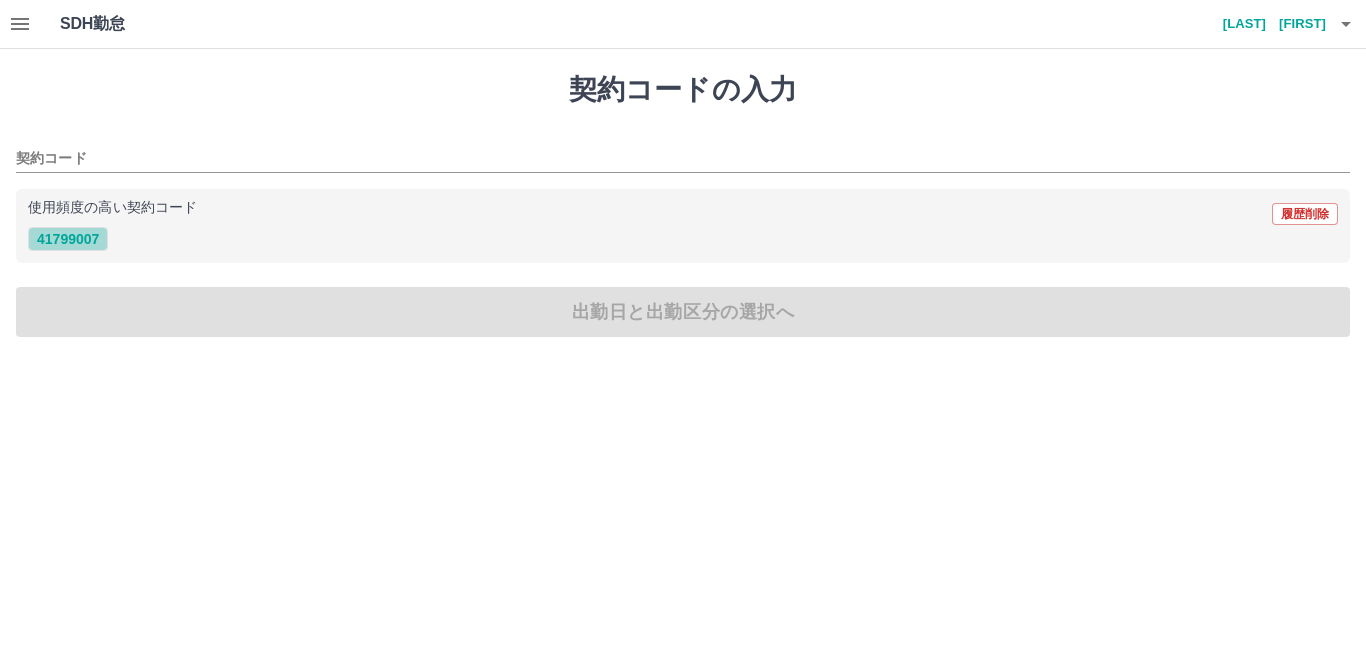 click on "41799007" at bounding box center (68, 239) 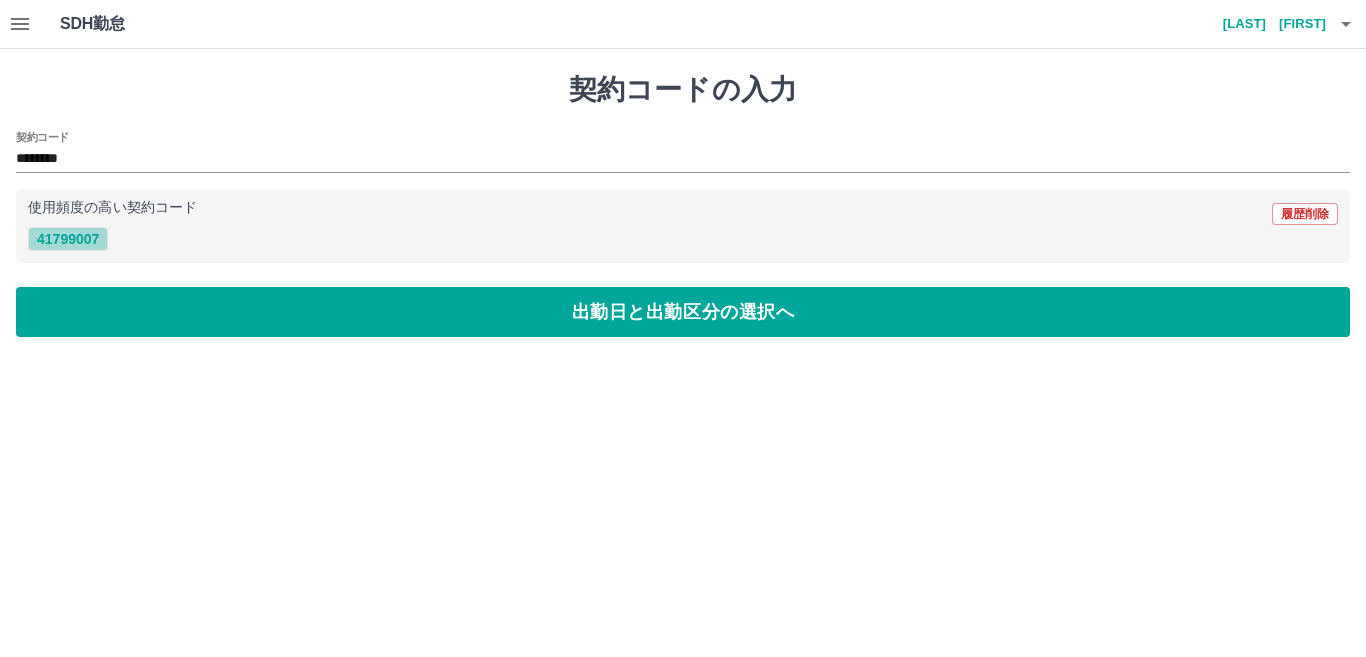 click on "41799007" at bounding box center (68, 239) 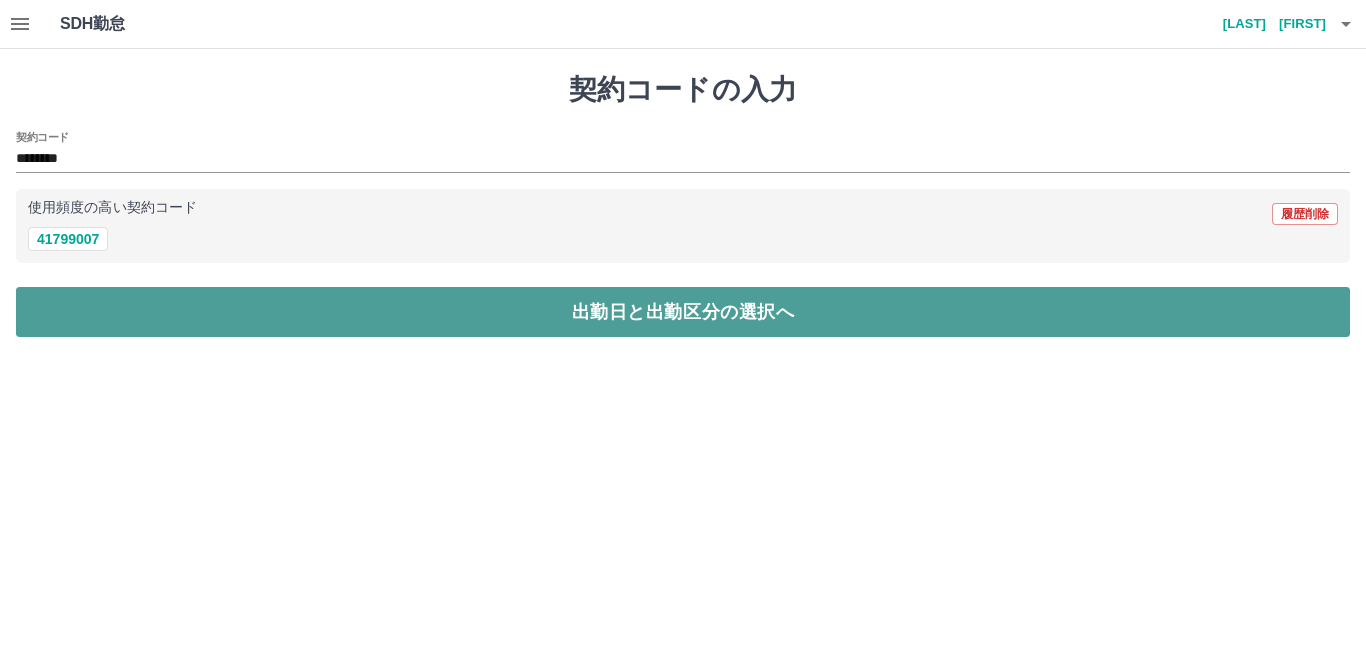 click on "出勤日と出勤区分の選択へ" at bounding box center (683, 312) 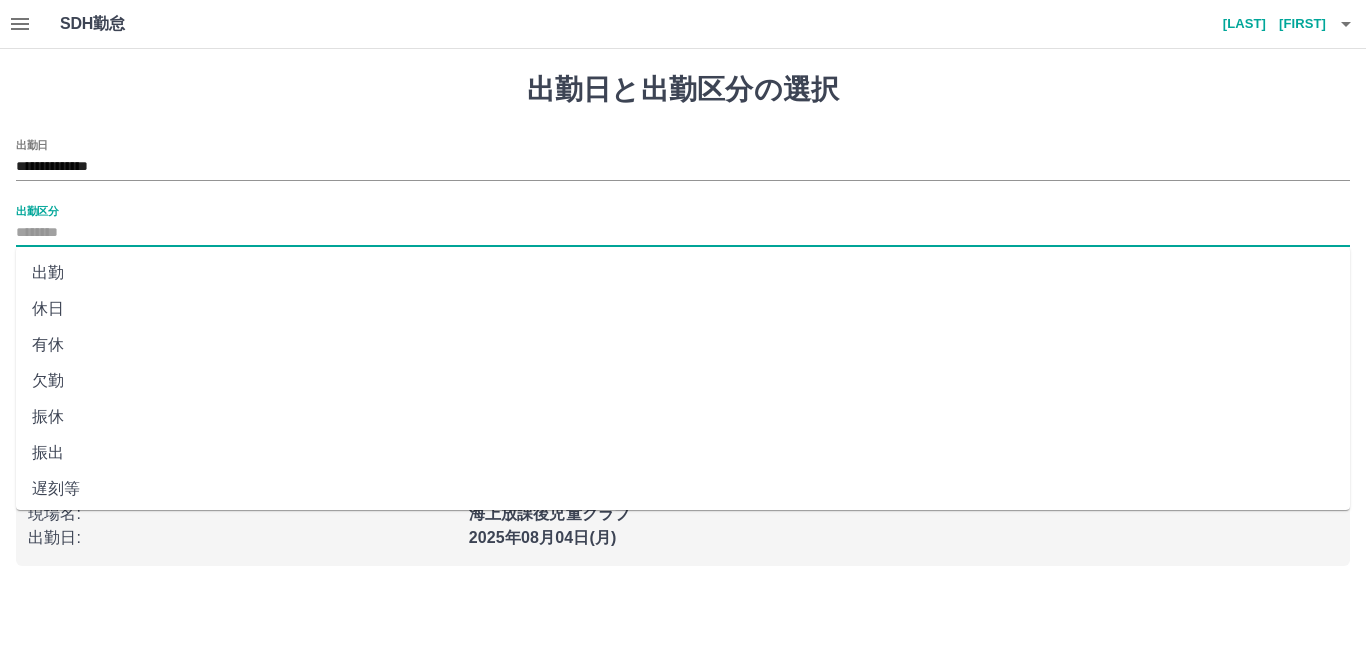 click on "出勤区分" at bounding box center [683, 233] 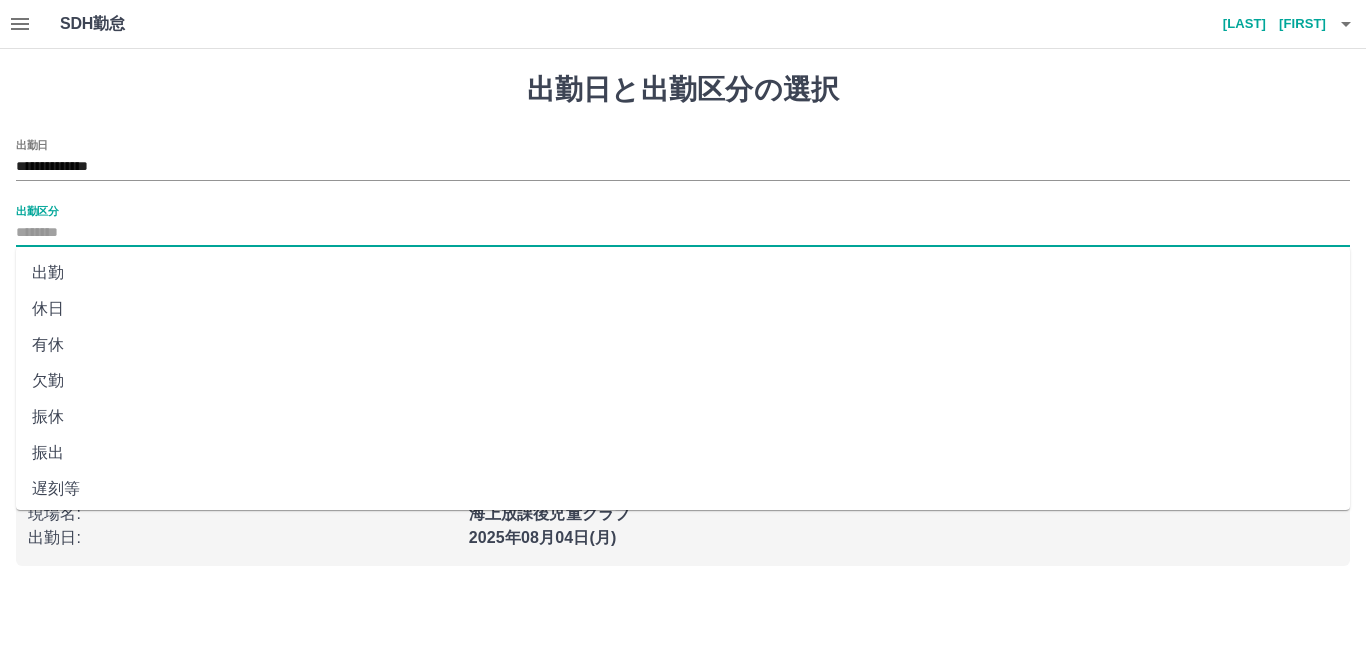 click on "出勤" at bounding box center (683, 273) 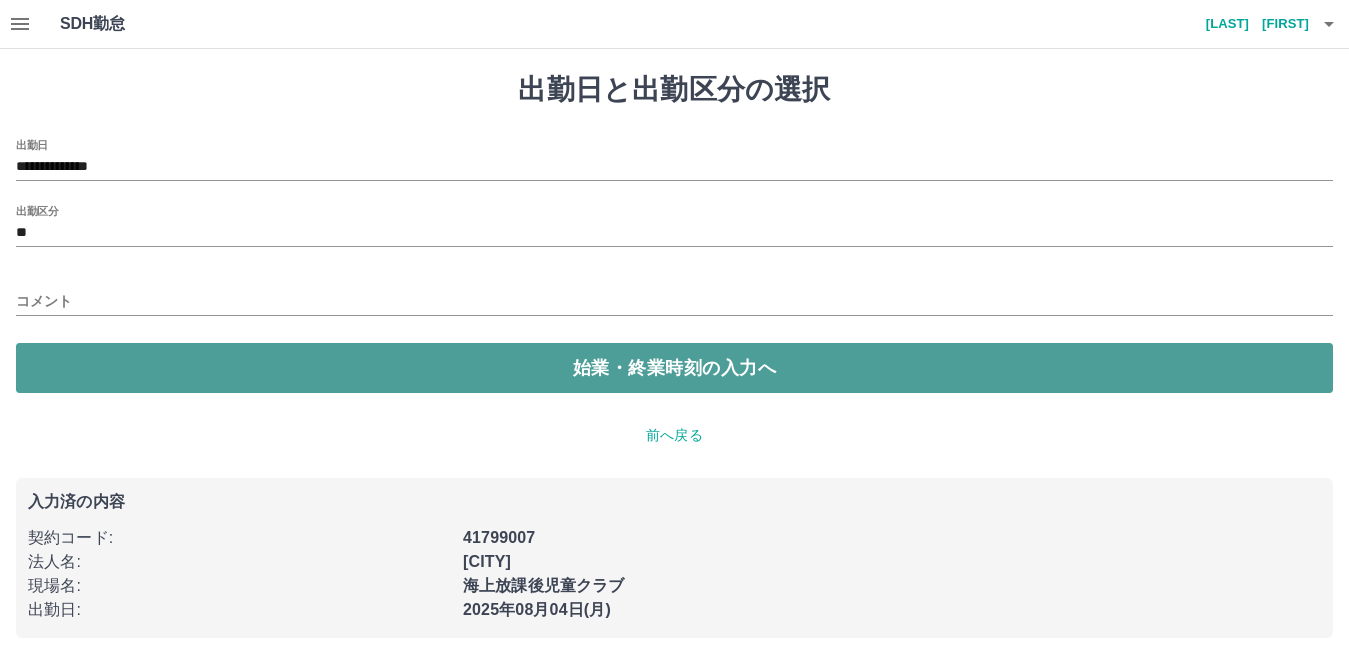 click on "始業・終業時刻の入力へ" at bounding box center [674, 368] 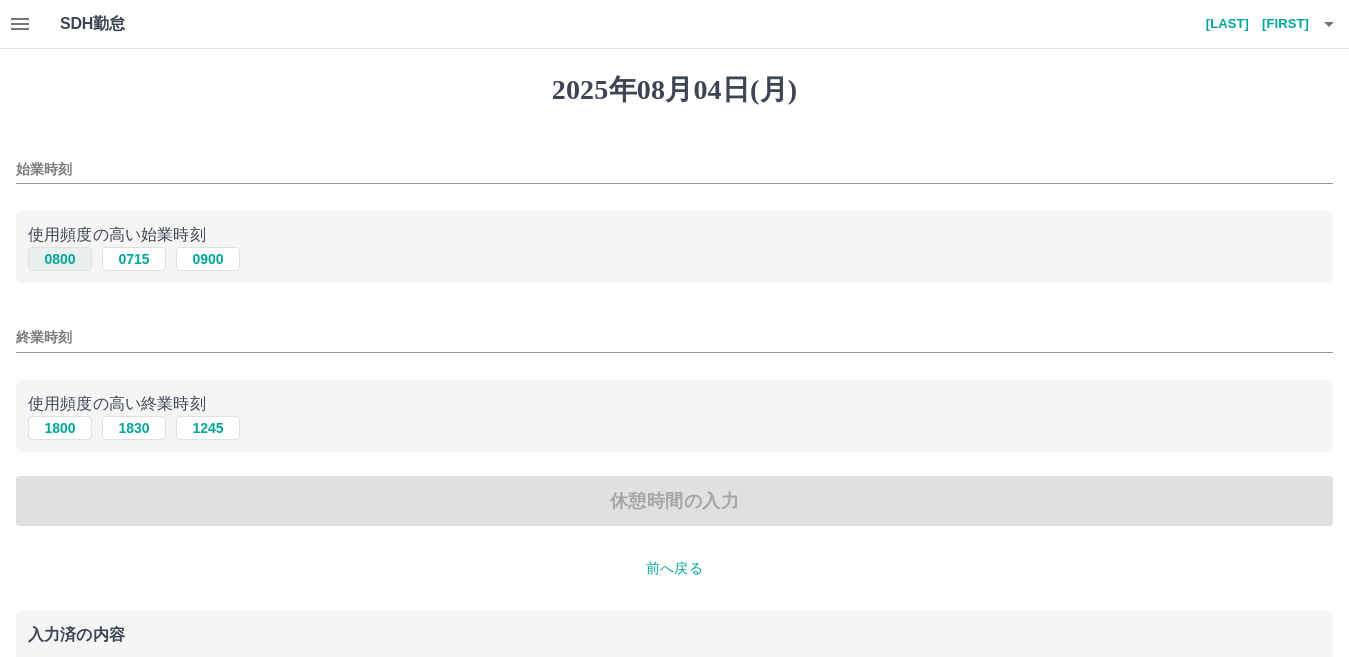 click on "0800" at bounding box center [60, 259] 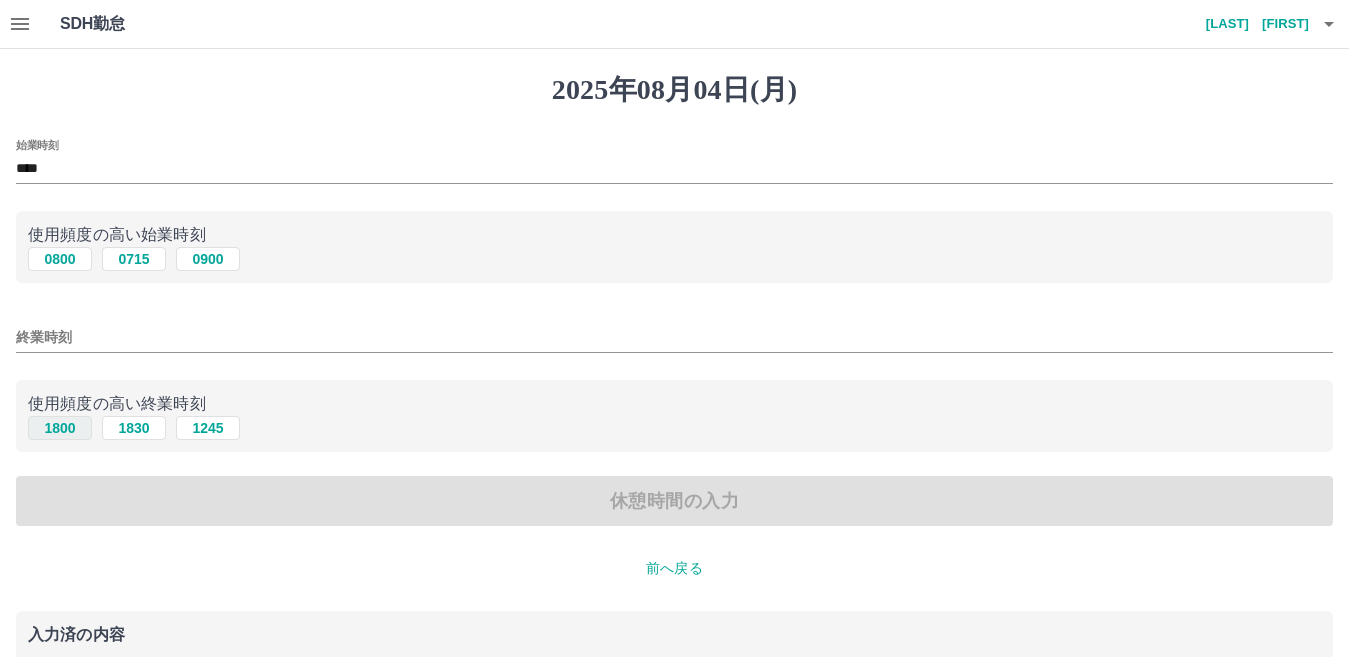 click on "1800" at bounding box center [60, 428] 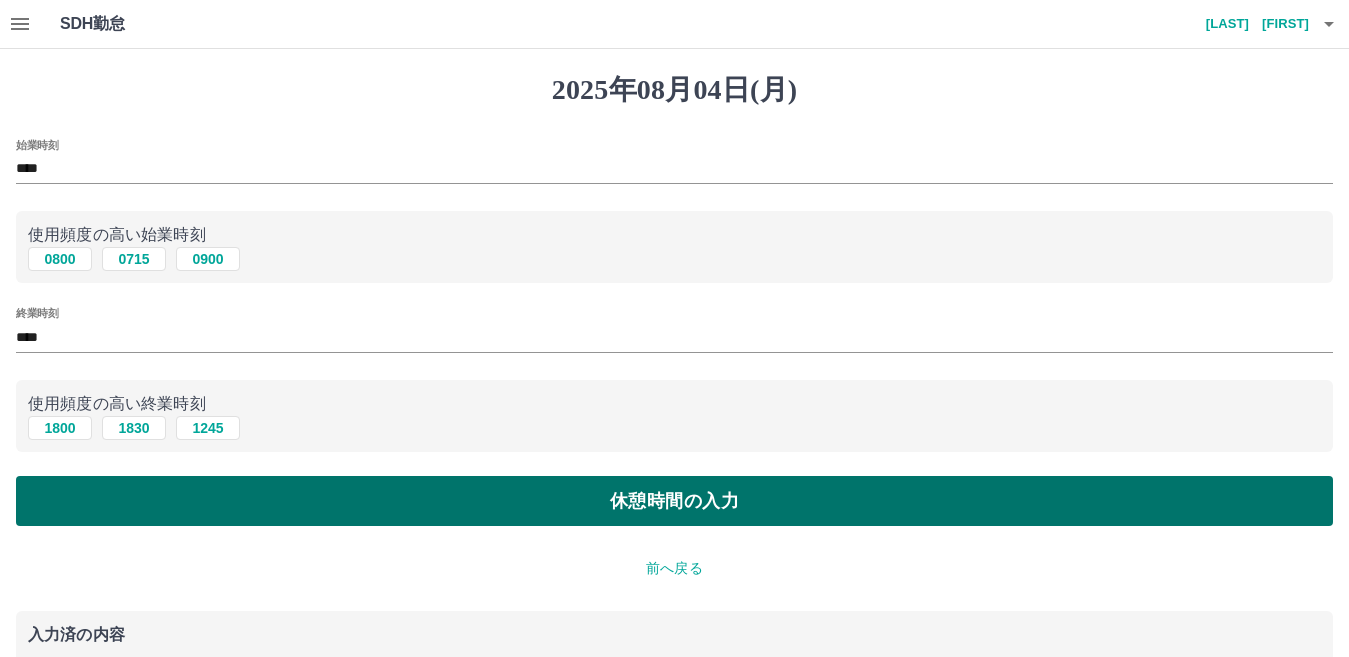 click on "休憩時間の入力" at bounding box center (674, 501) 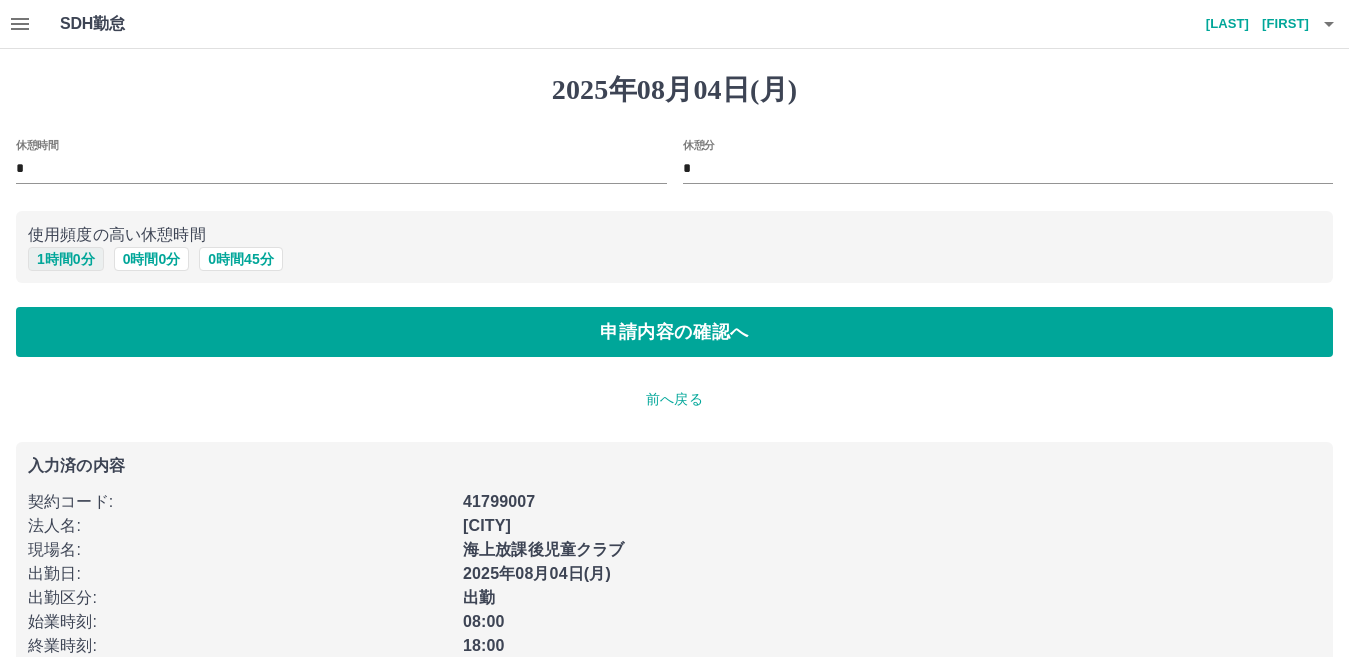 click on "1 時間 0 分" at bounding box center [66, 259] 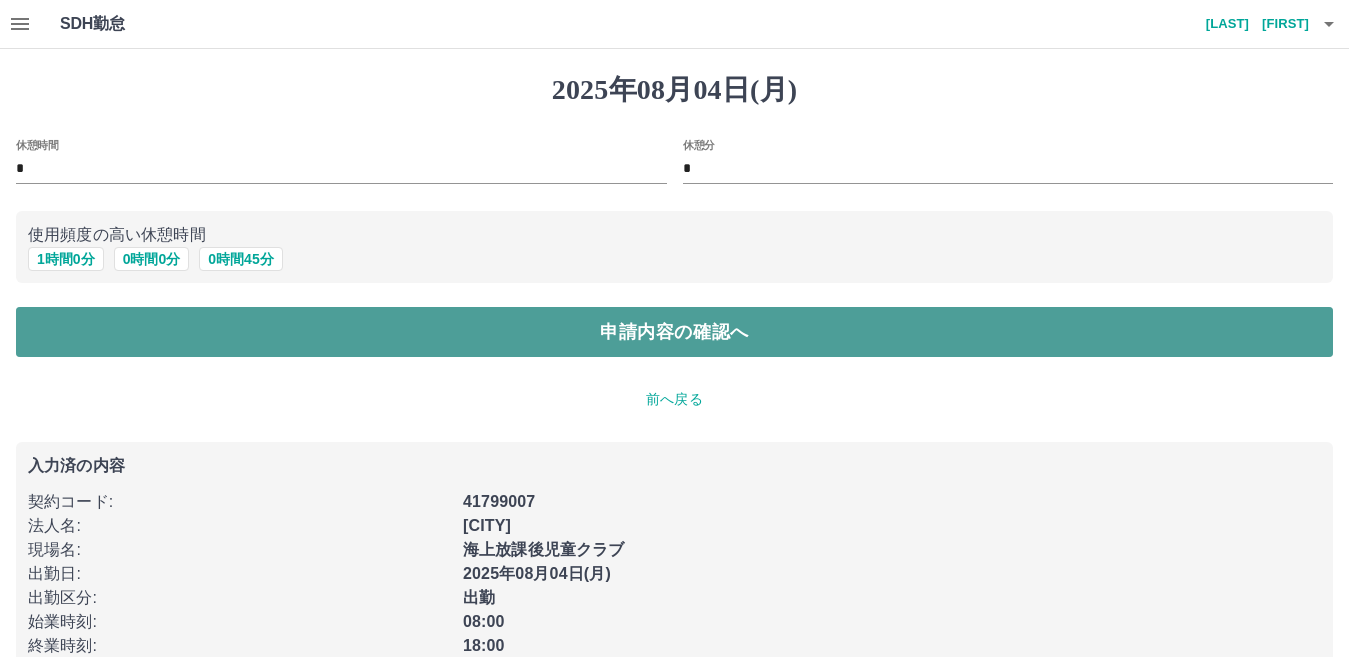click on "申請内容の確認へ" at bounding box center [674, 332] 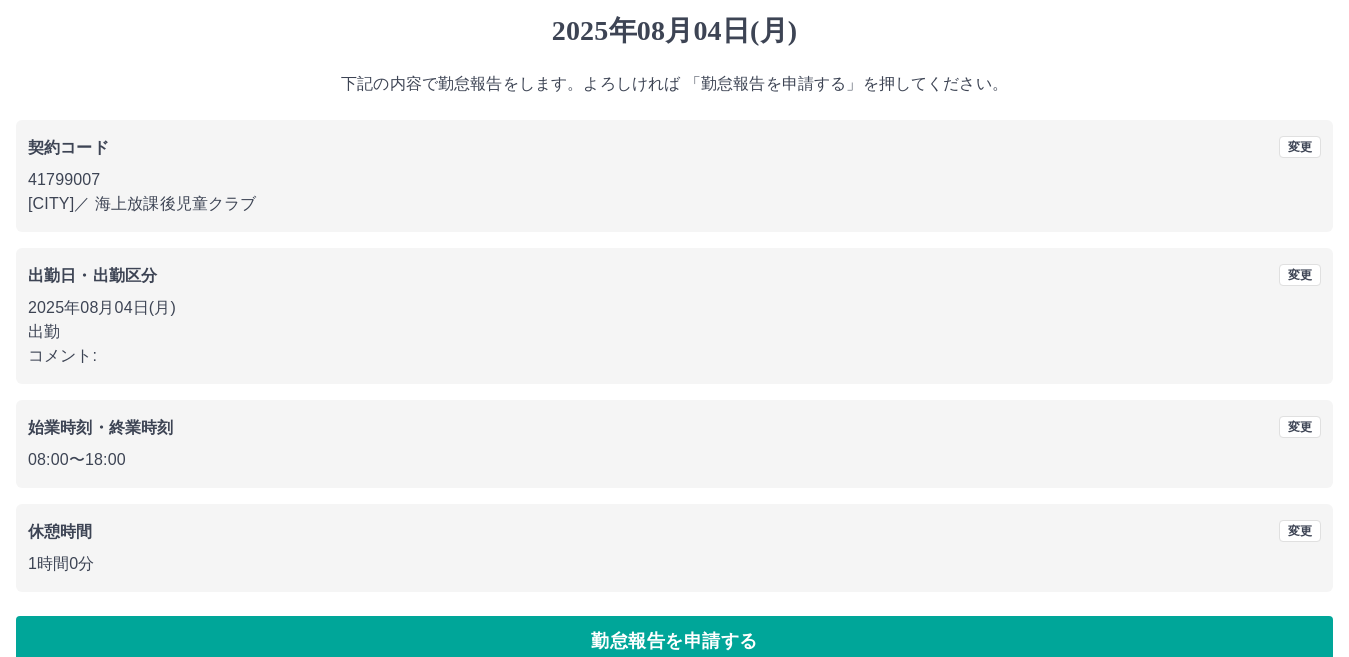 scroll, scrollTop: 92, scrollLeft: 0, axis: vertical 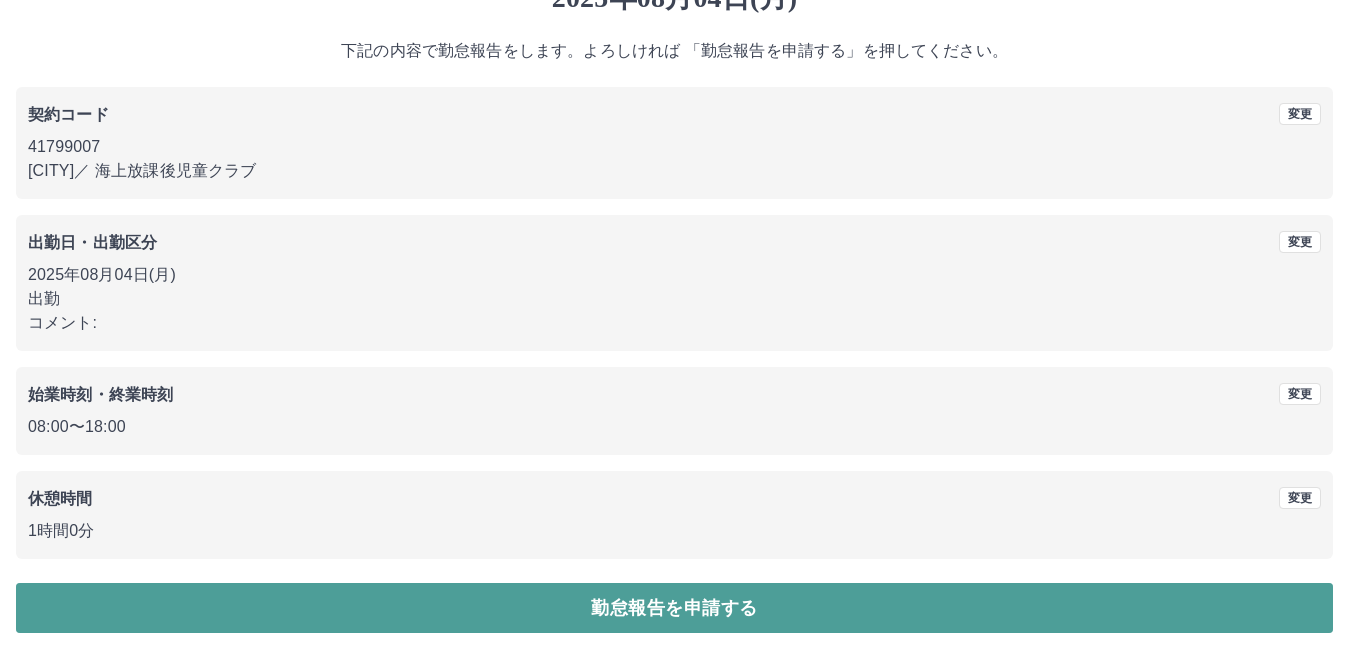 click on "勤怠報告を申請する" at bounding box center (674, 608) 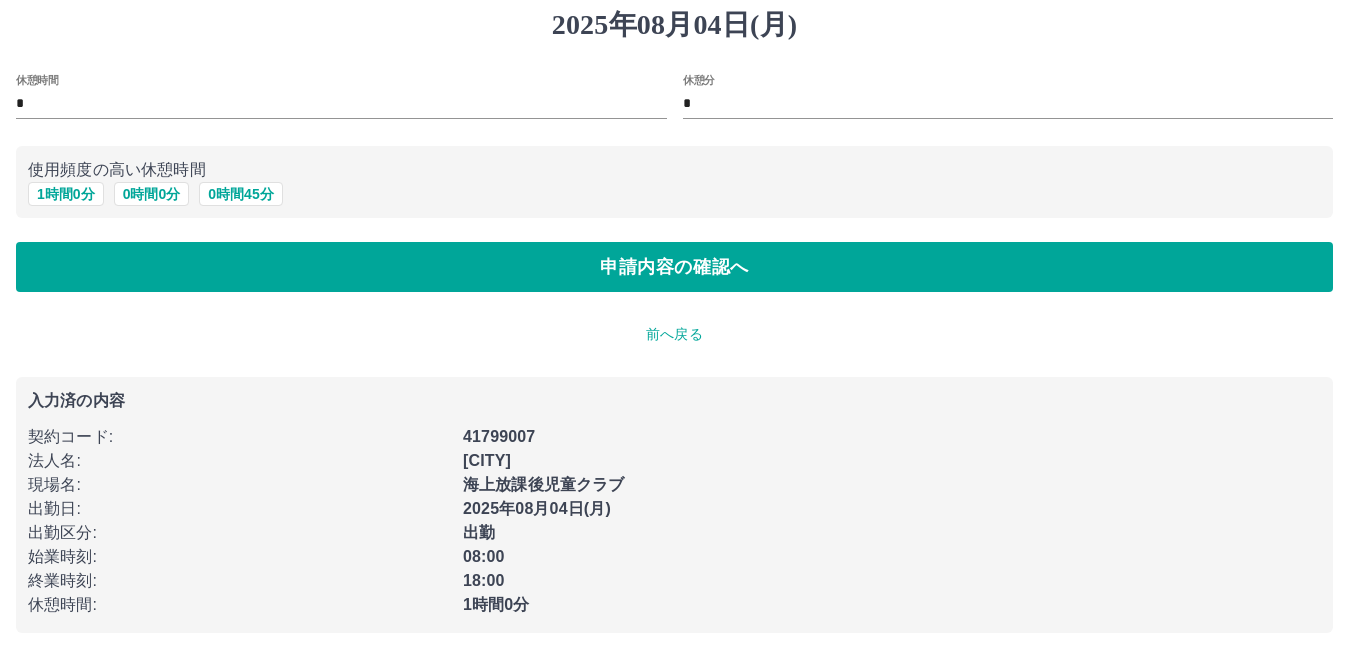 scroll, scrollTop: 0, scrollLeft: 0, axis: both 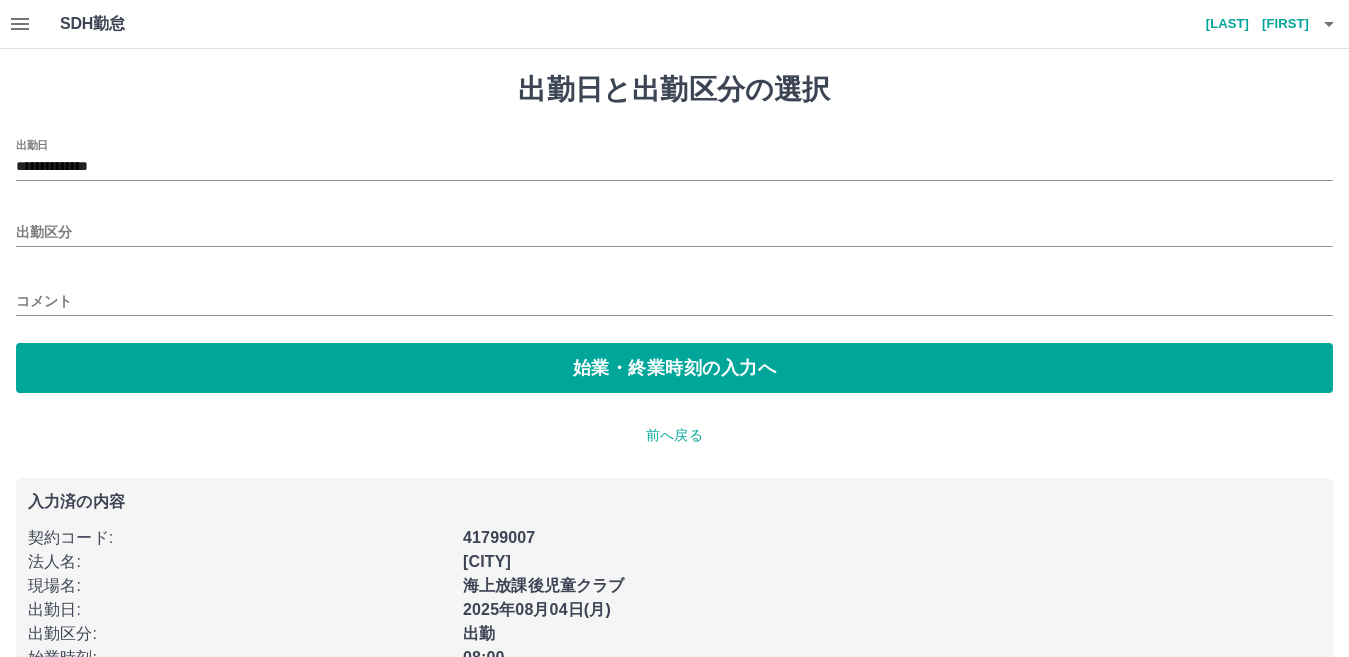 type on "**" 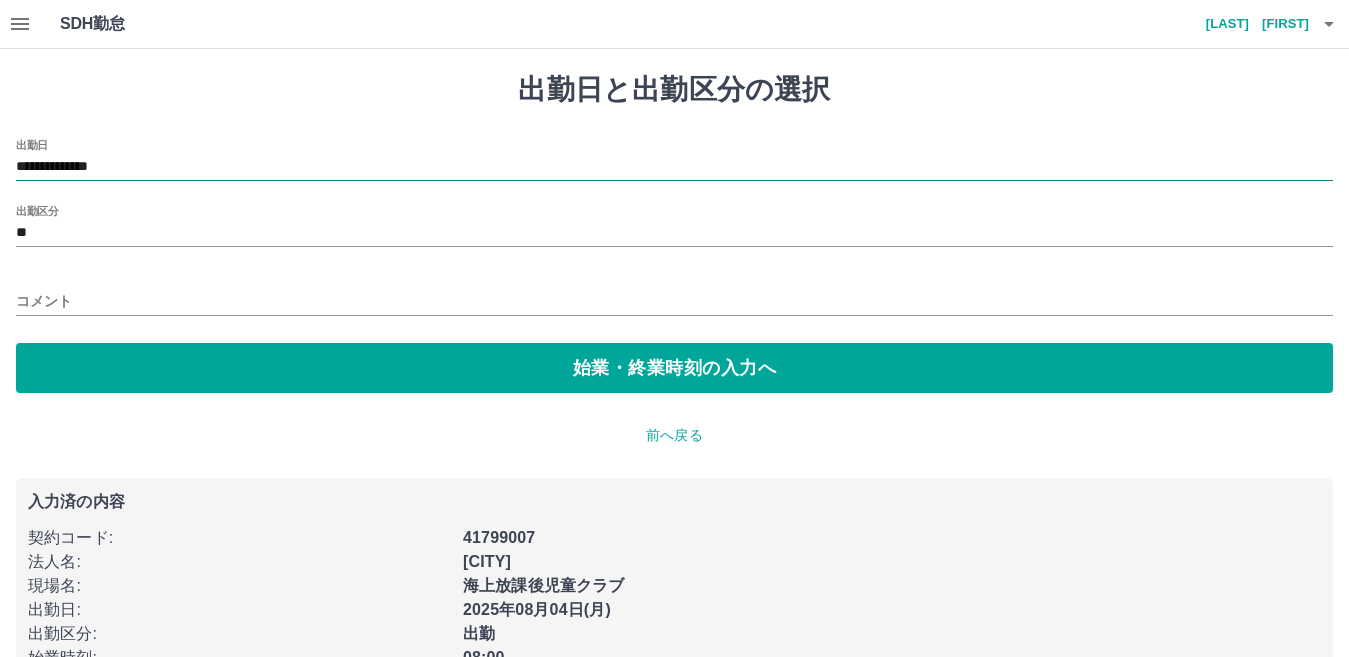 click on "**********" at bounding box center (674, 167) 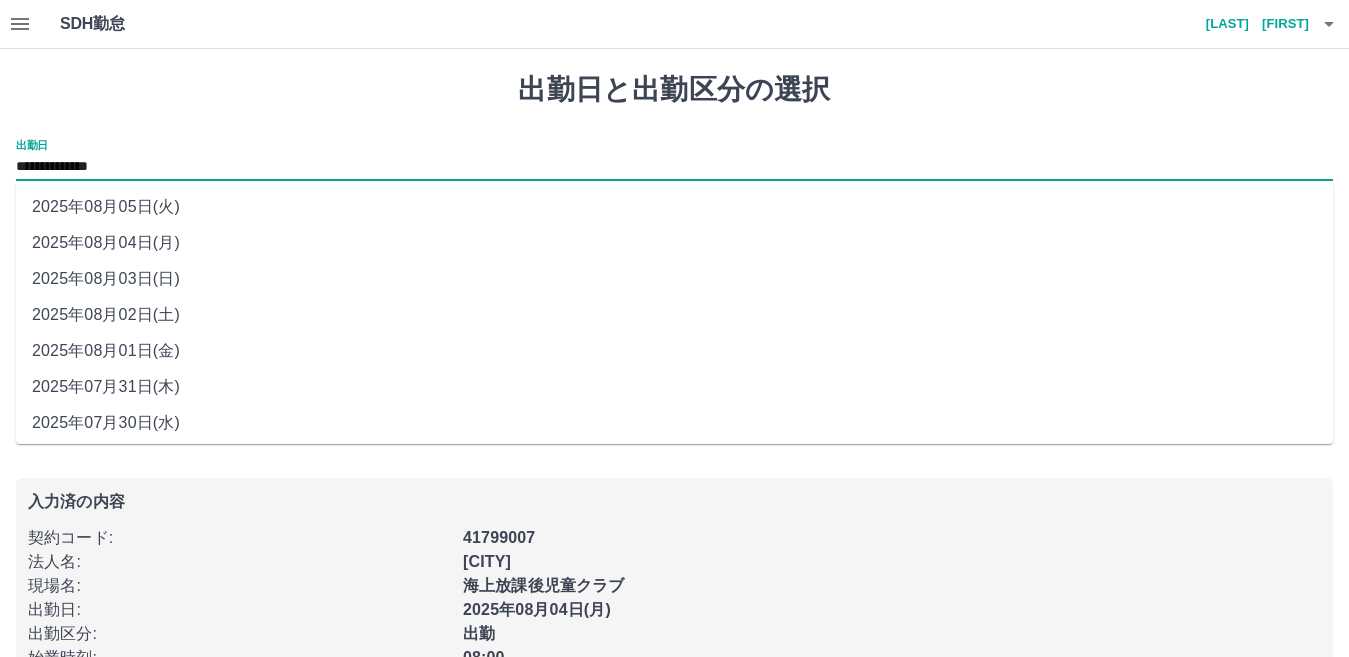 click on "2025年08月03日(日)" at bounding box center [674, 279] 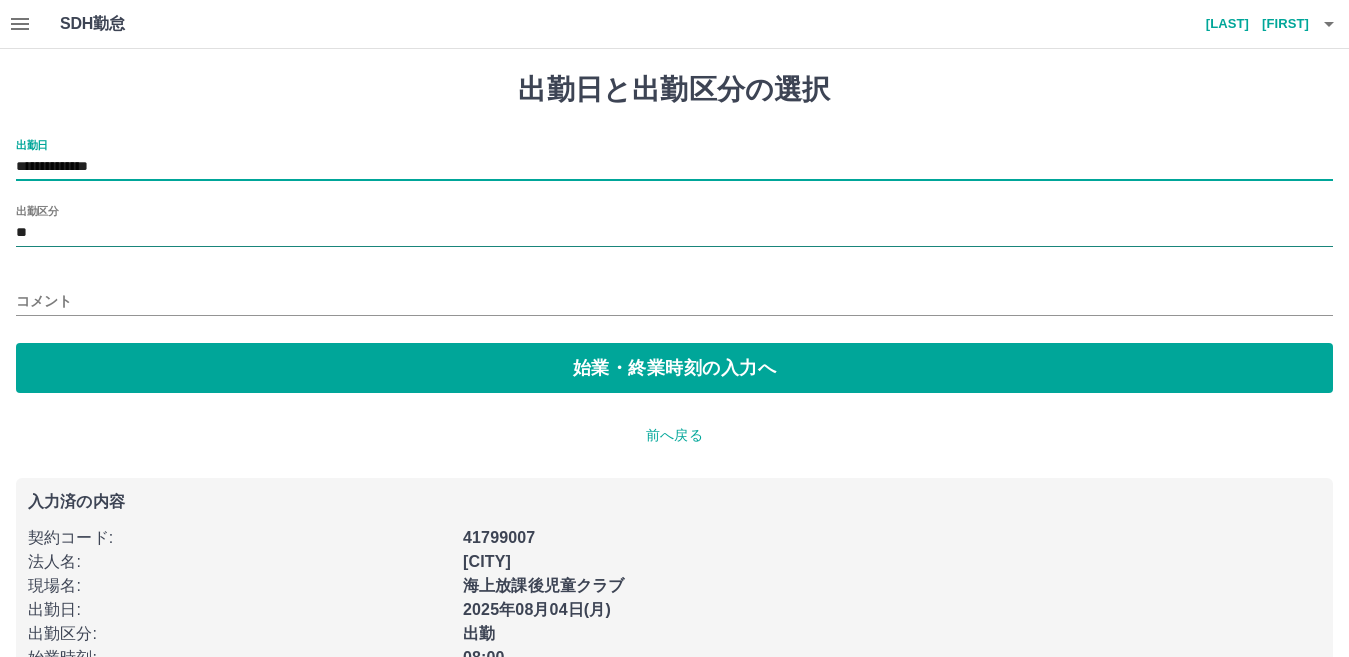 click on "**" at bounding box center (674, 233) 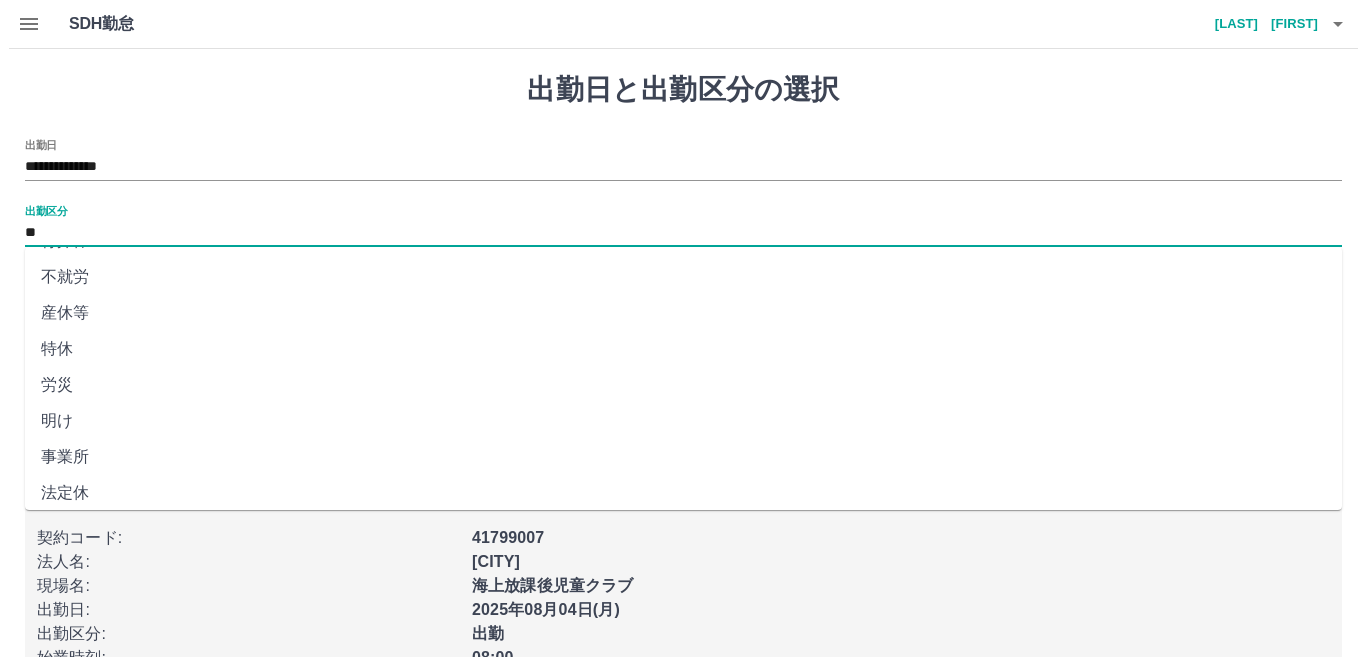 scroll, scrollTop: 401, scrollLeft: 0, axis: vertical 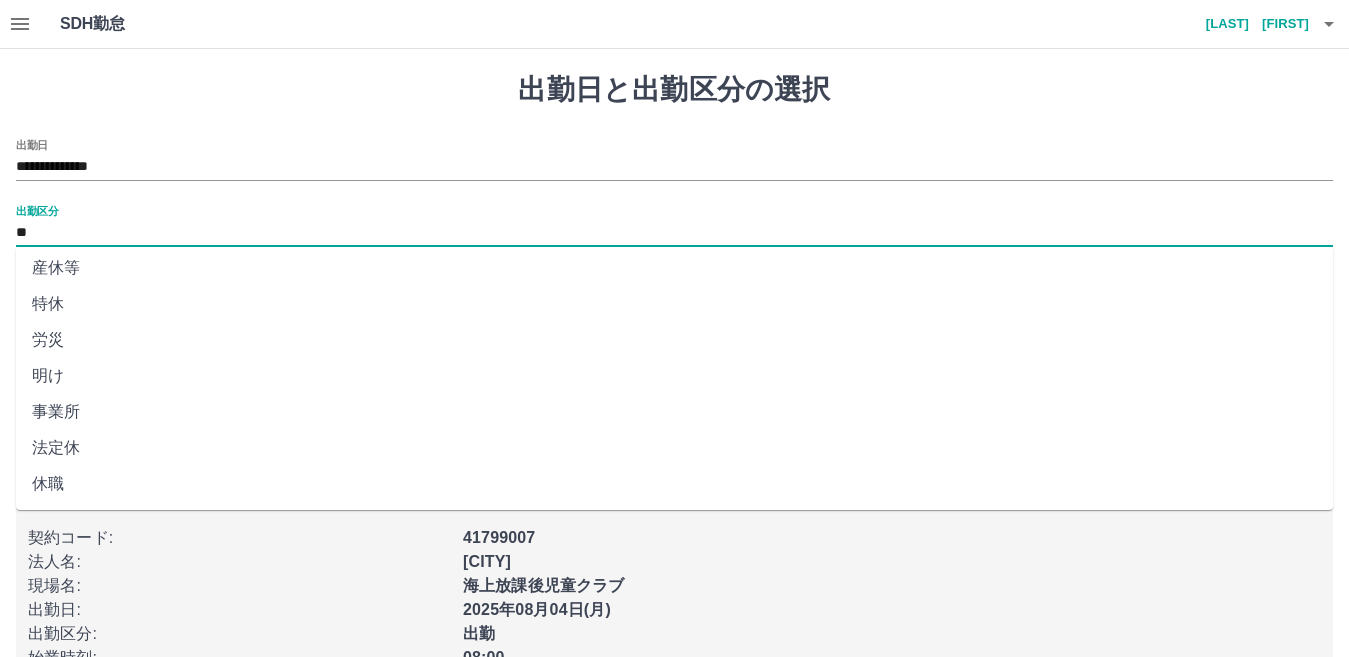 click on "法定休" at bounding box center (674, 448) 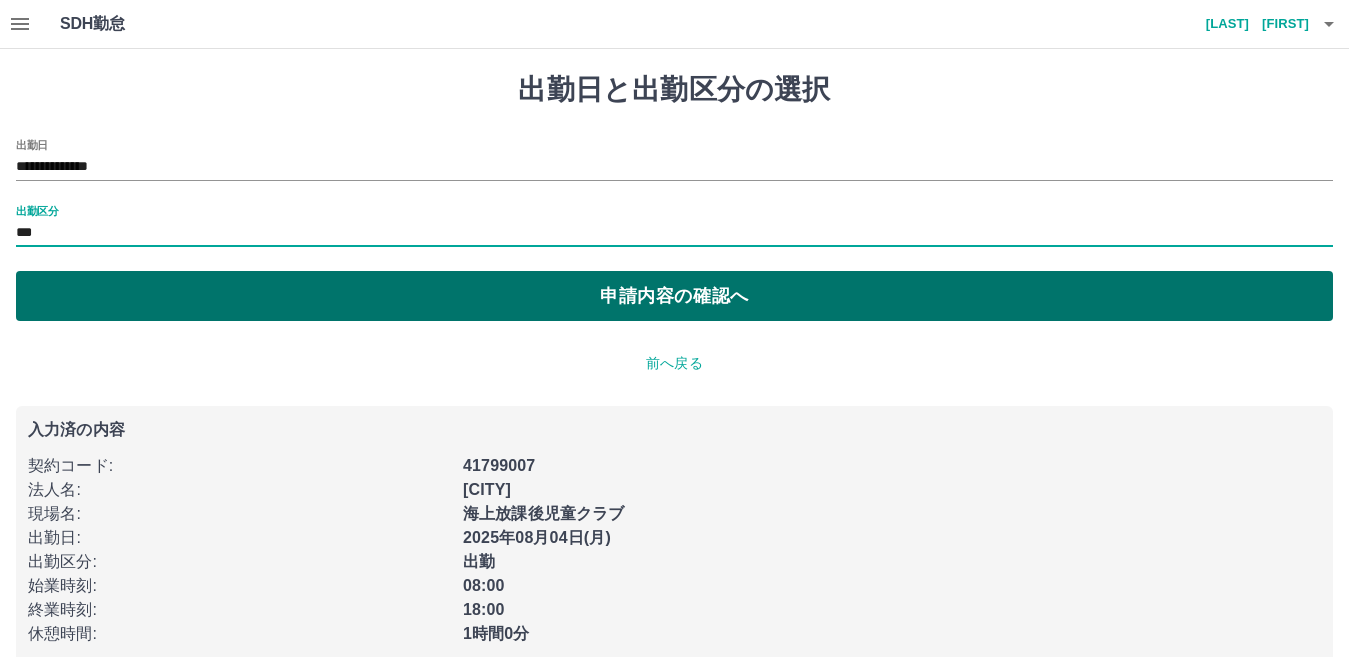 click on "申請内容の確認へ" at bounding box center [674, 296] 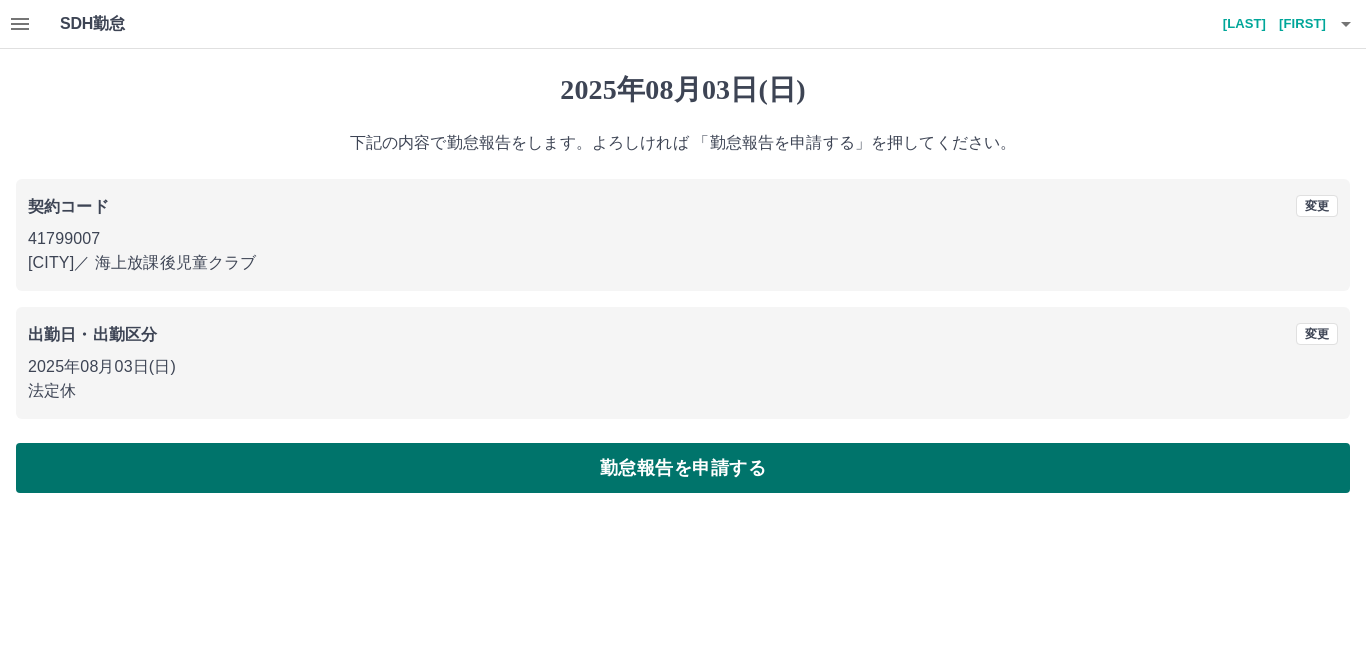 click on "勤怠報告を申請する" at bounding box center (683, 468) 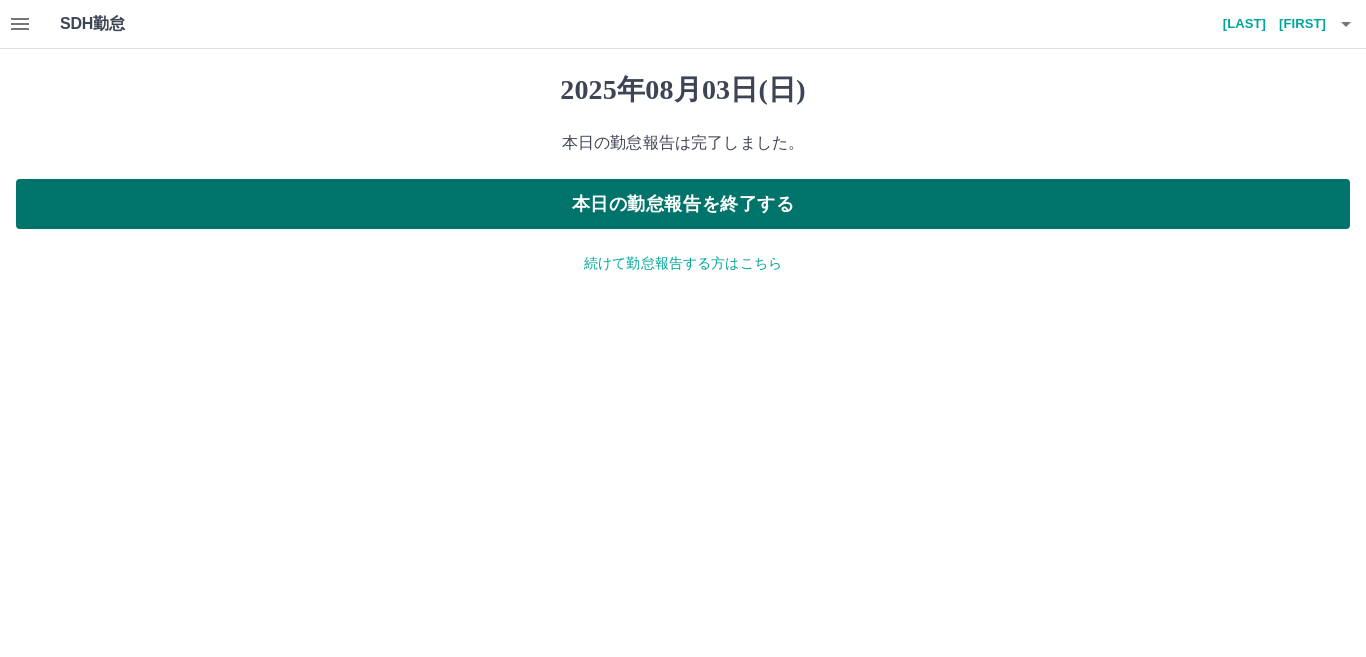 click on "本日の勤怠報告を終了する" at bounding box center (683, 204) 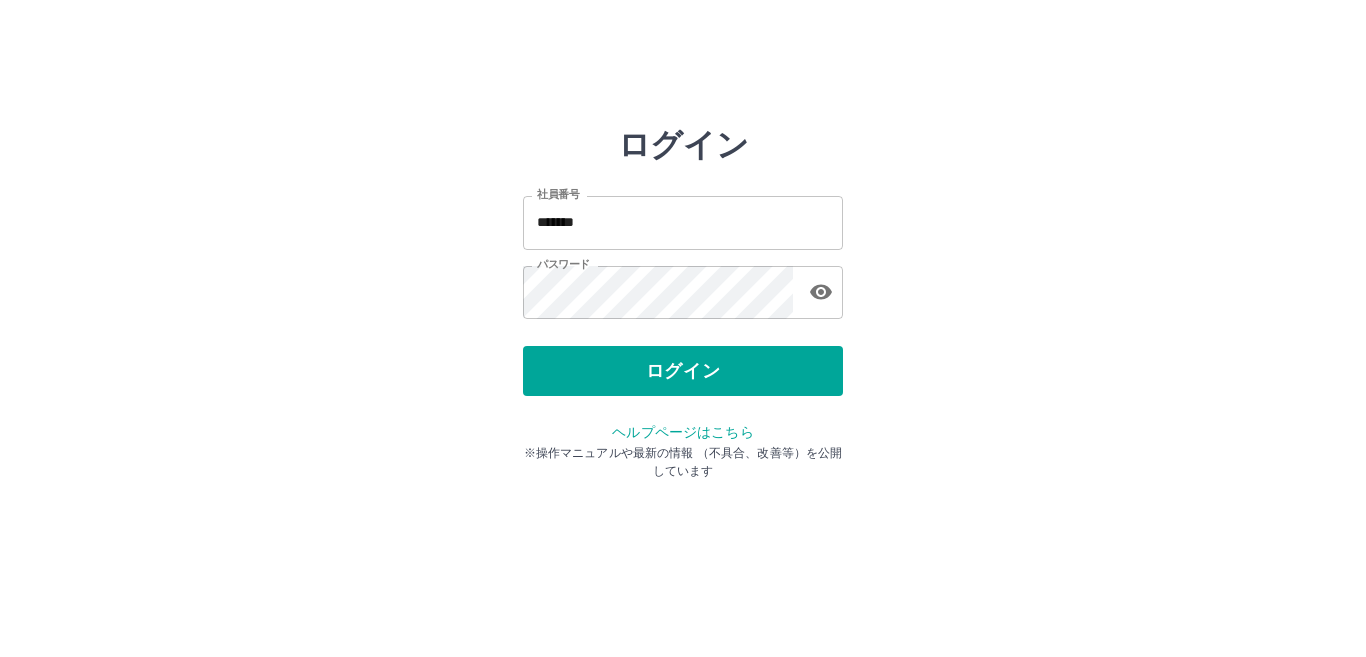 scroll, scrollTop: 0, scrollLeft: 0, axis: both 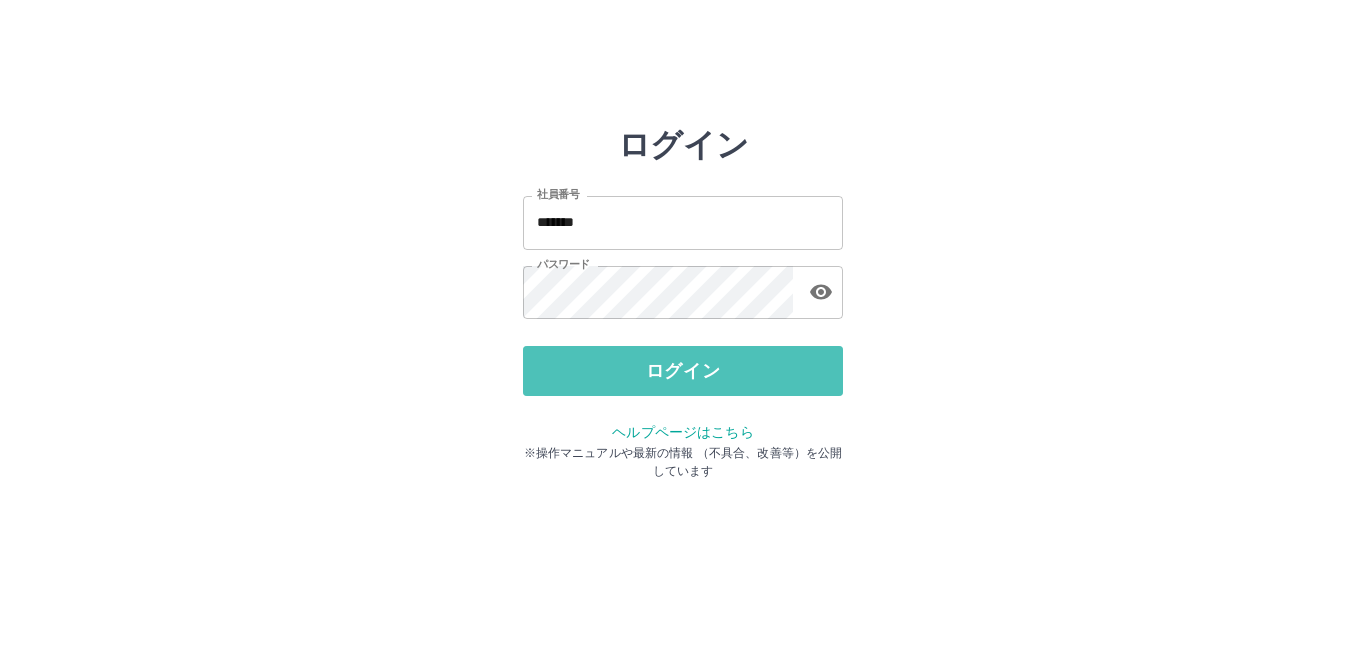 click on "ログイン" at bounding box center (683, 371) 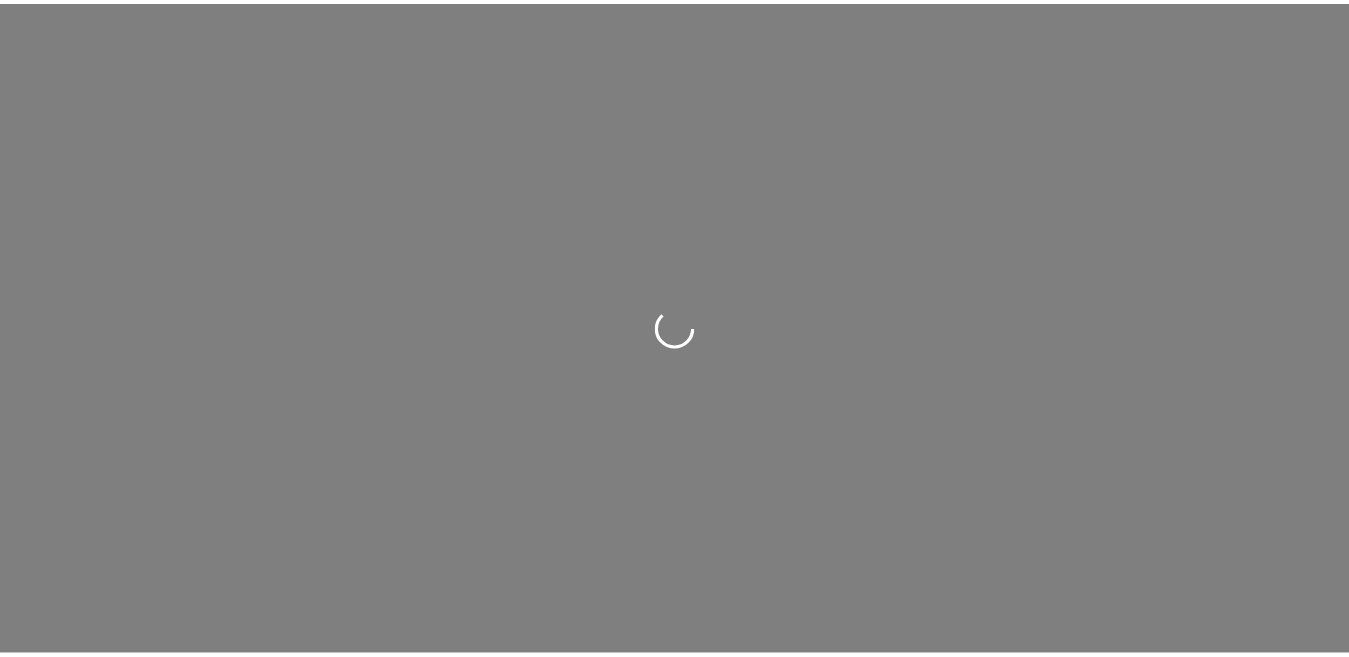 scroll, scrollTop: 0, scrollLeft: 0, axis: both 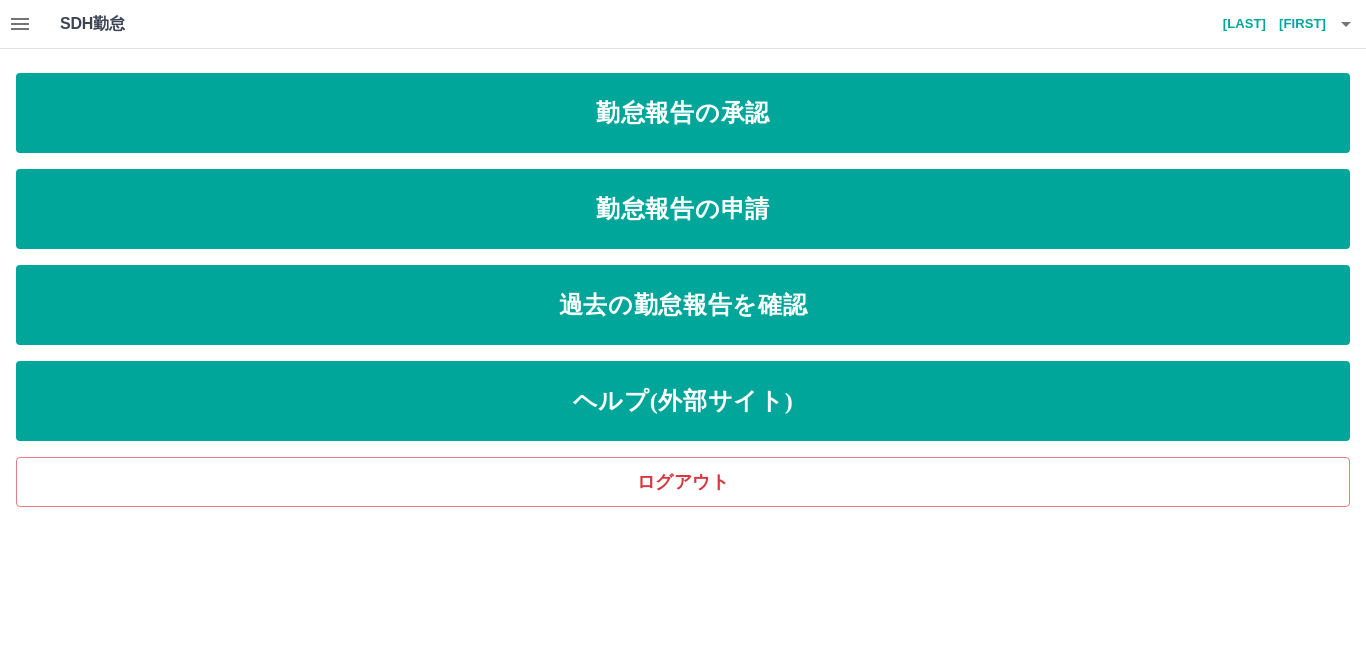 click 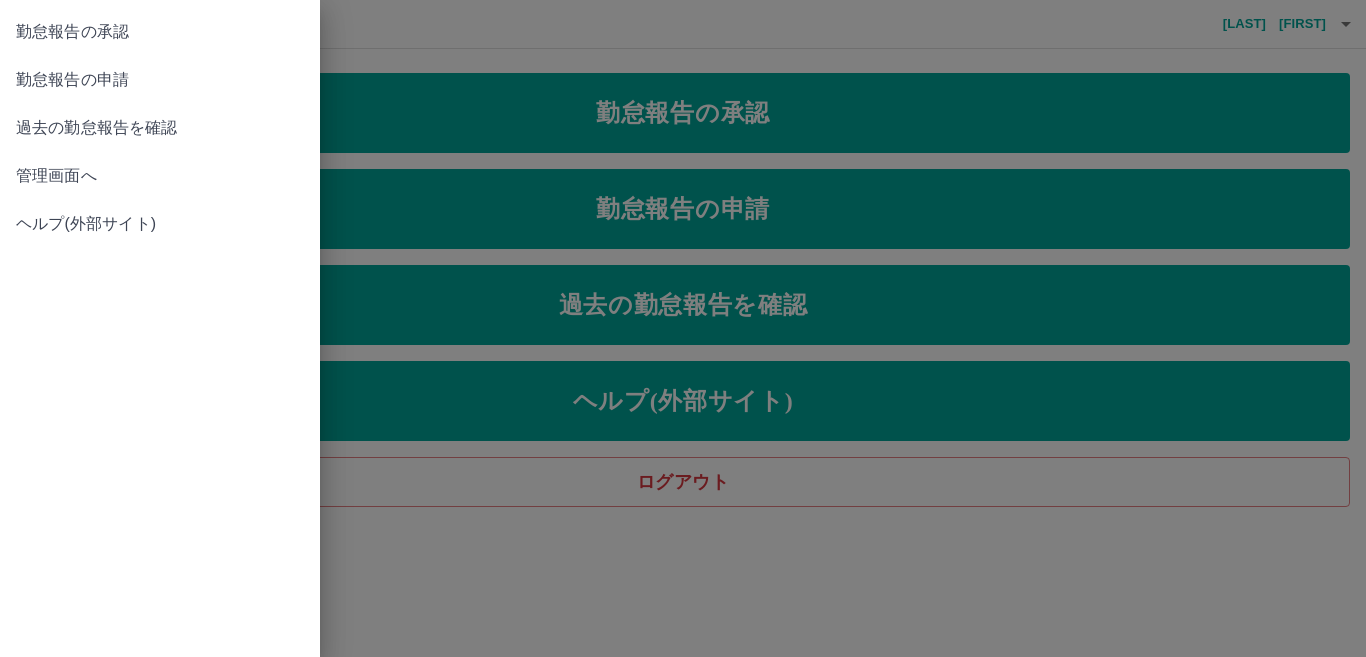 click on "管理画面へ" at bounding box center (160, 176) 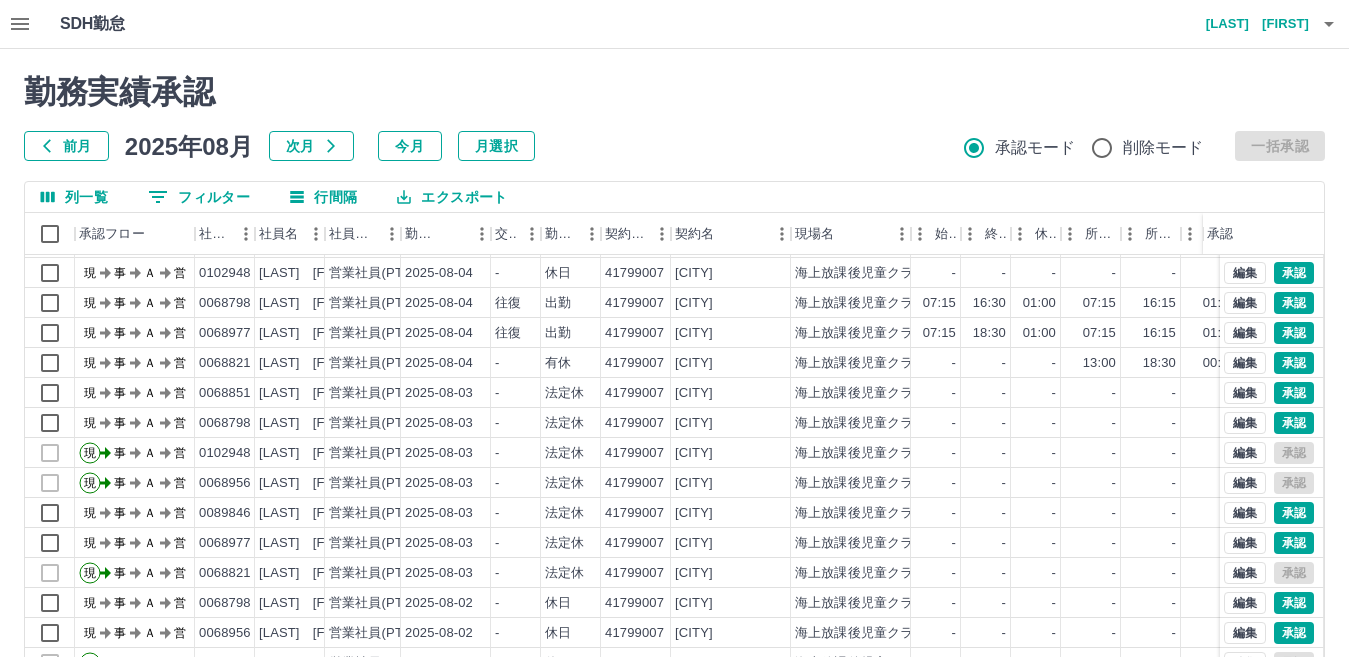 scroll, scrollTop: 104, scrollLeft: 0, axis: vertical 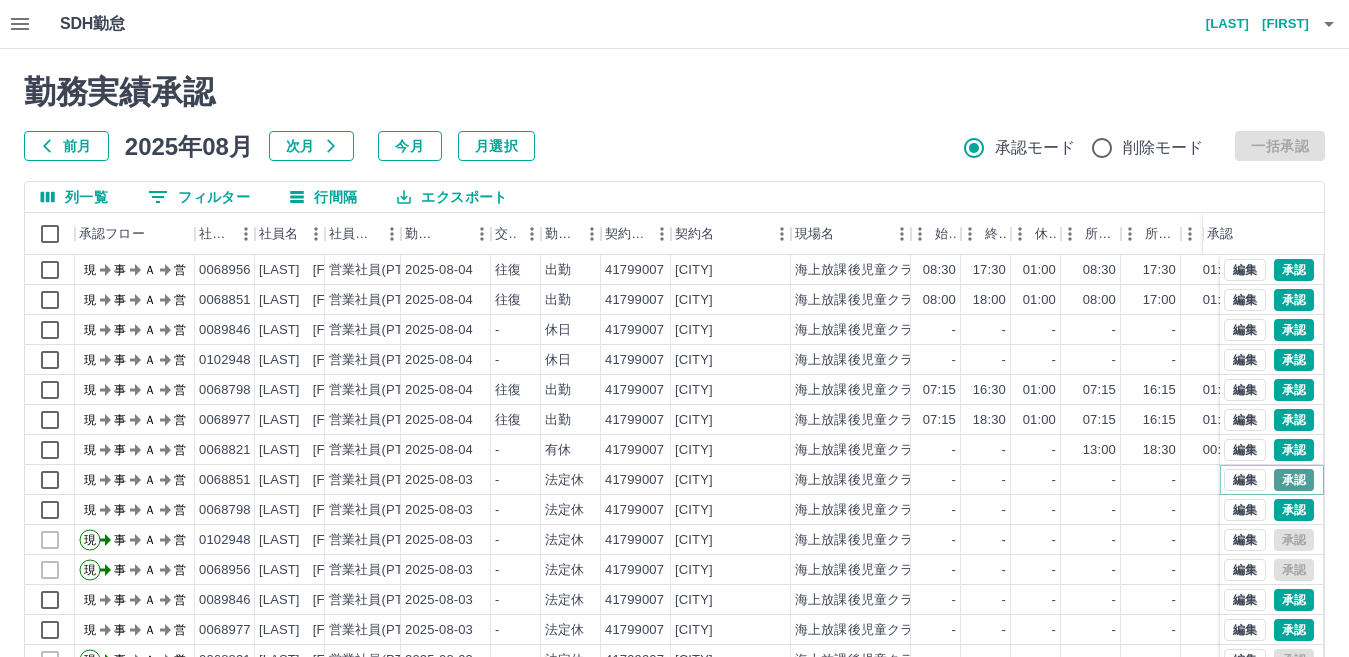 click on "承認" at bounding box center (1294, 480) 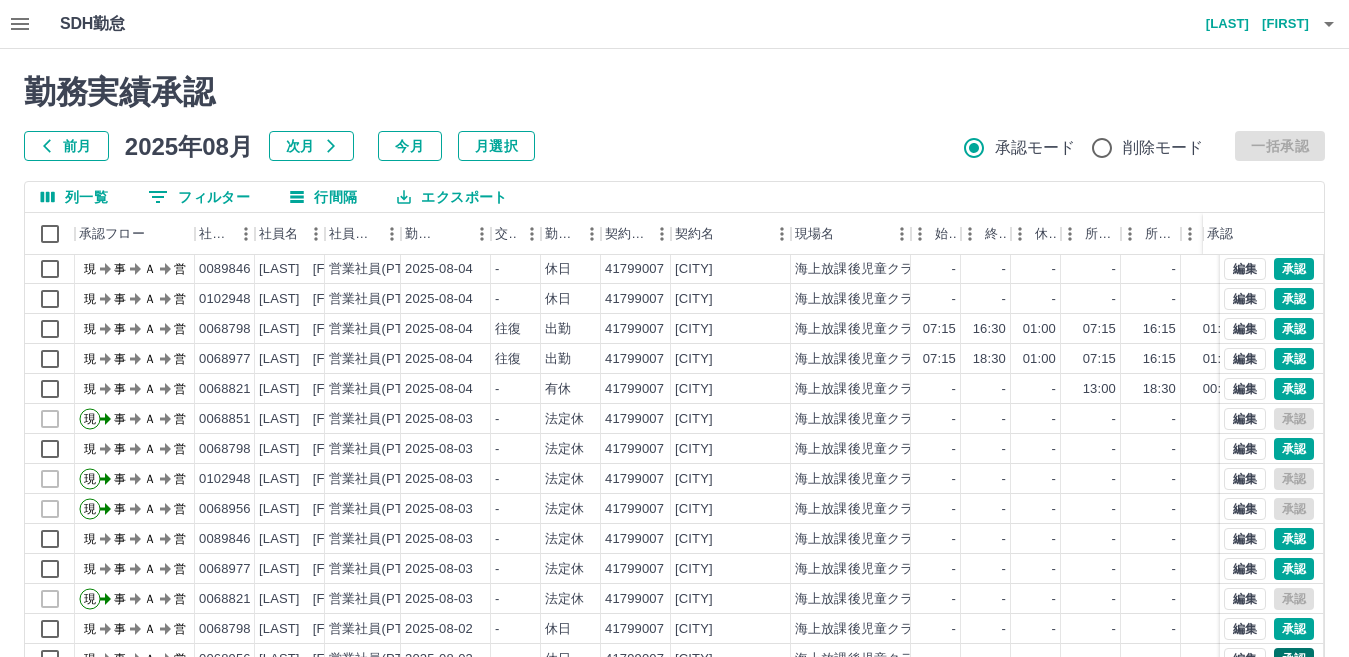 scroll, scrollTop: 104, scrollLeft: 0, axis: vertical 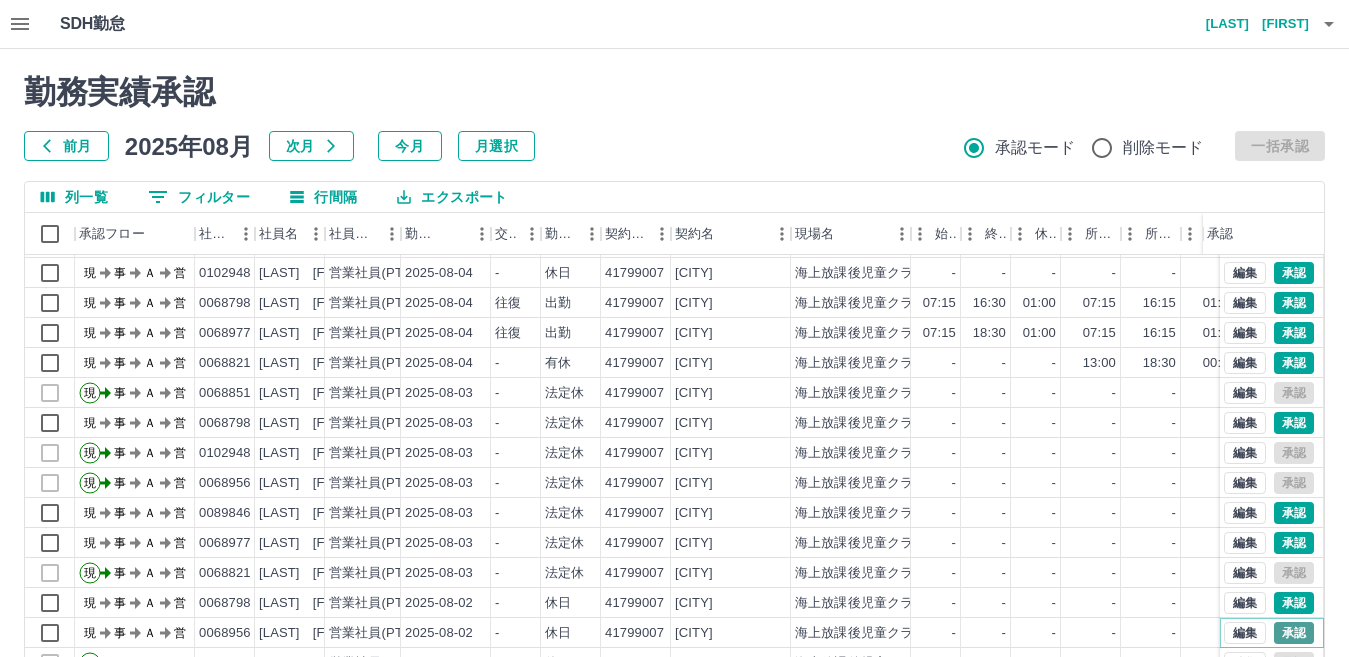 click on "承認" at bounding box center (1294, 633) 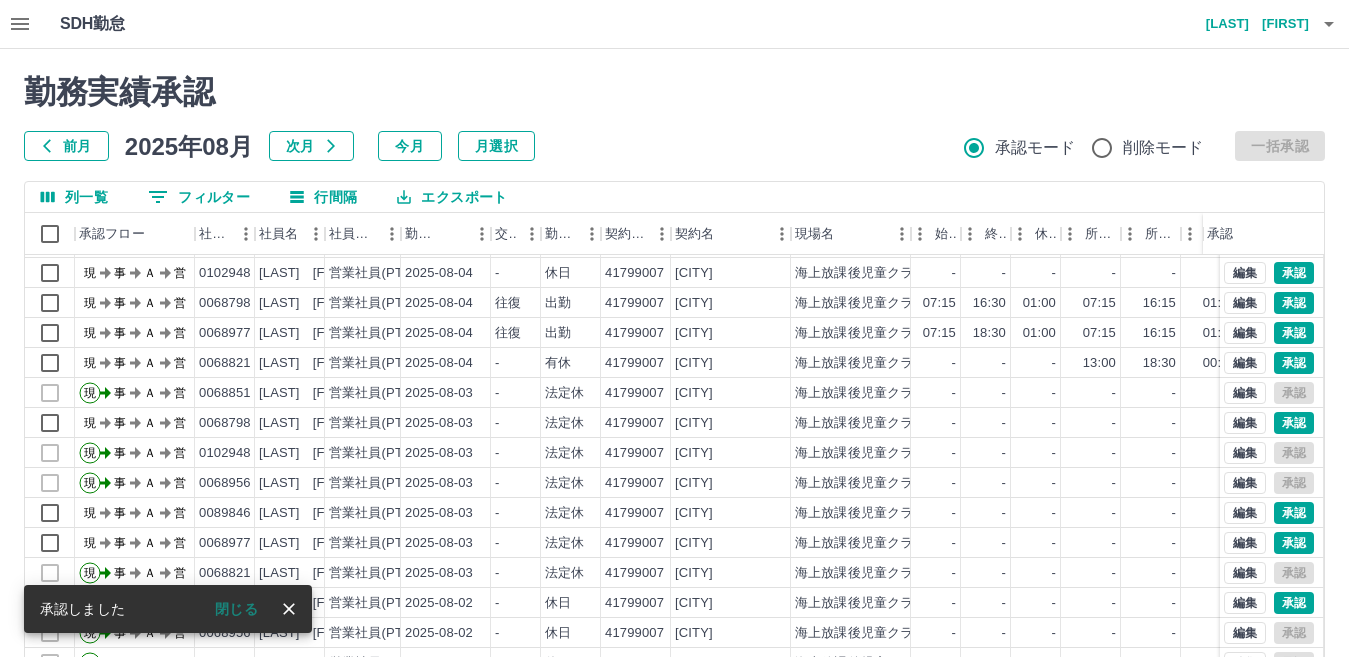 scroll, scrollTop: 0, scrollLeft: 0, axis: both 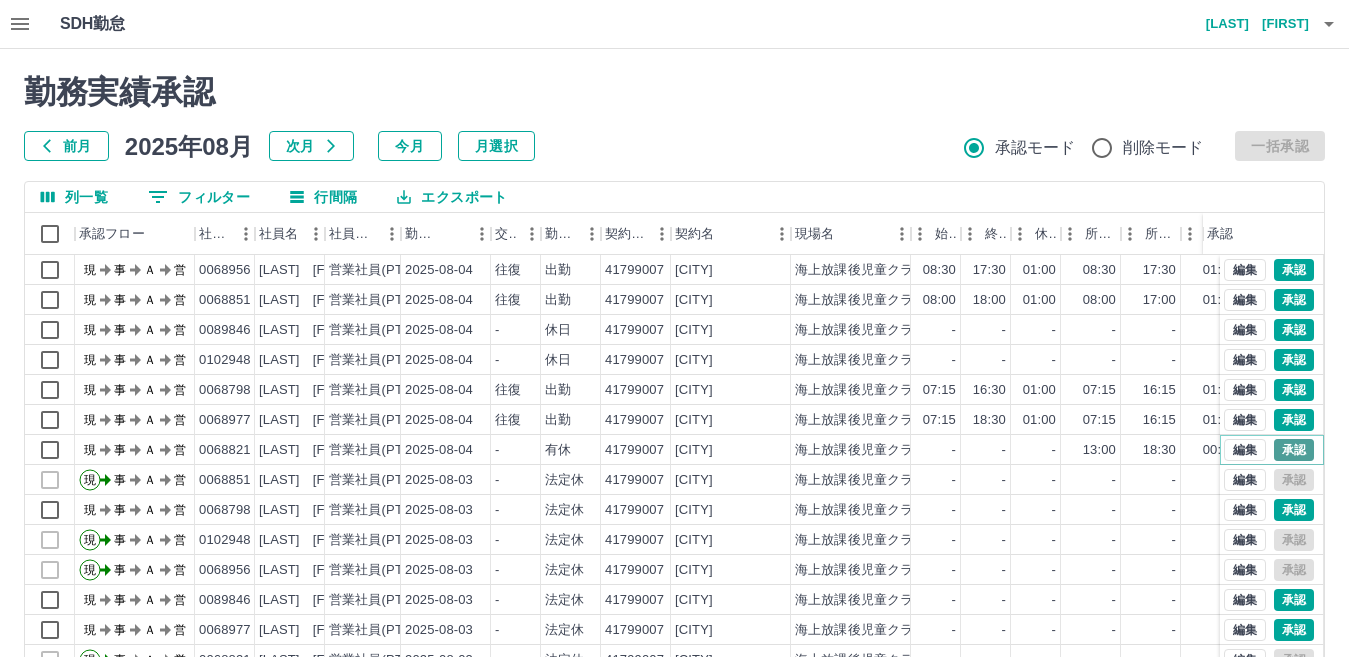click on "承認" at bounding box center (1294, 450) 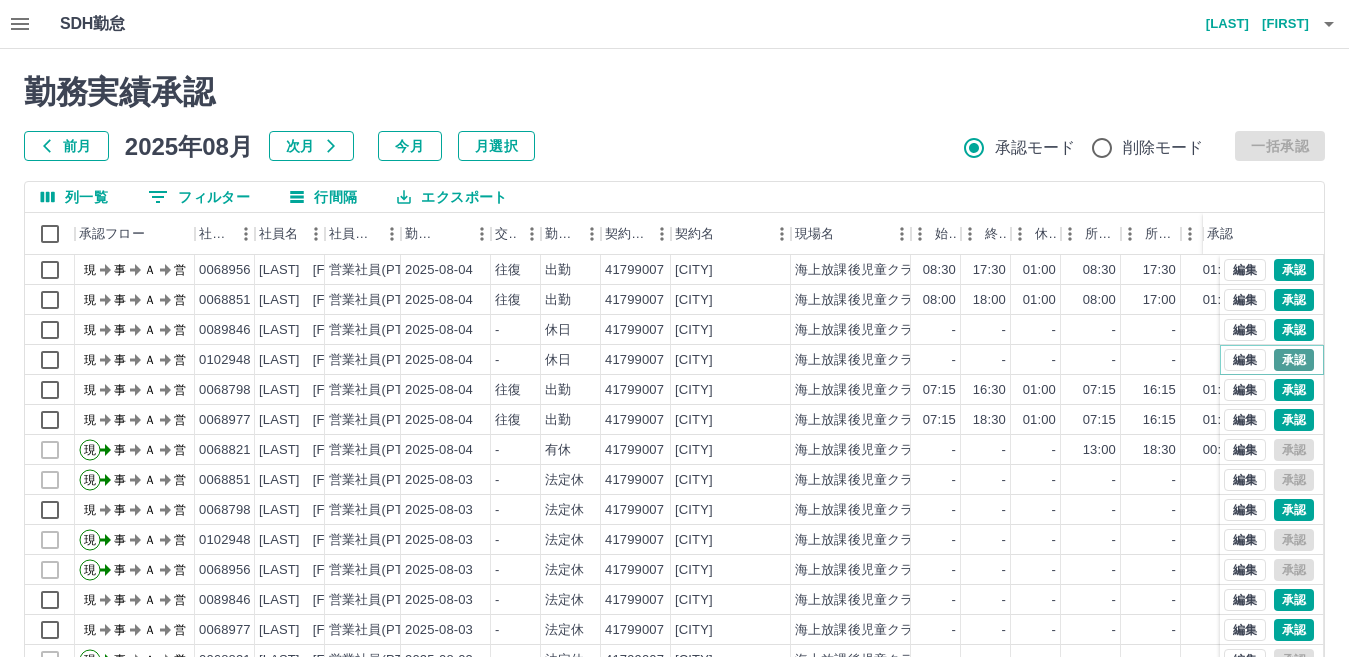 click on "承認" at bounding box center [1294, 360] 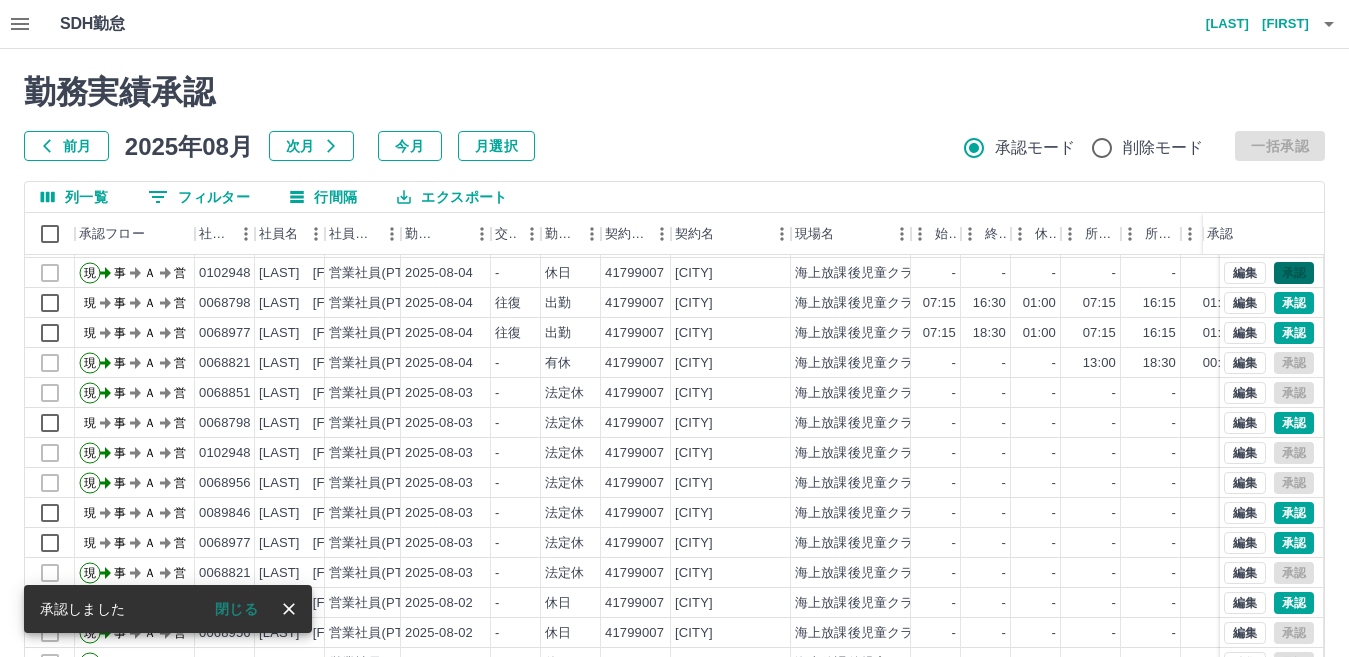 scroll, scrollTop: 104, scrollLeft: 0, axis: vertical 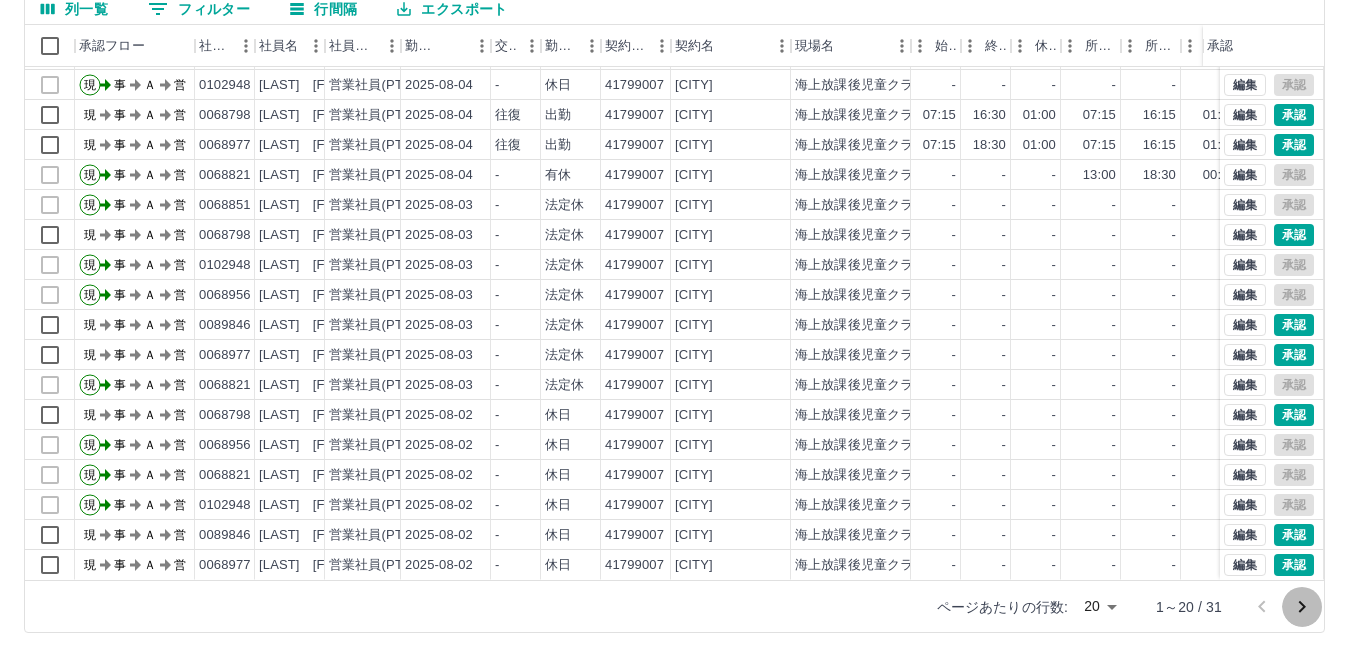 click 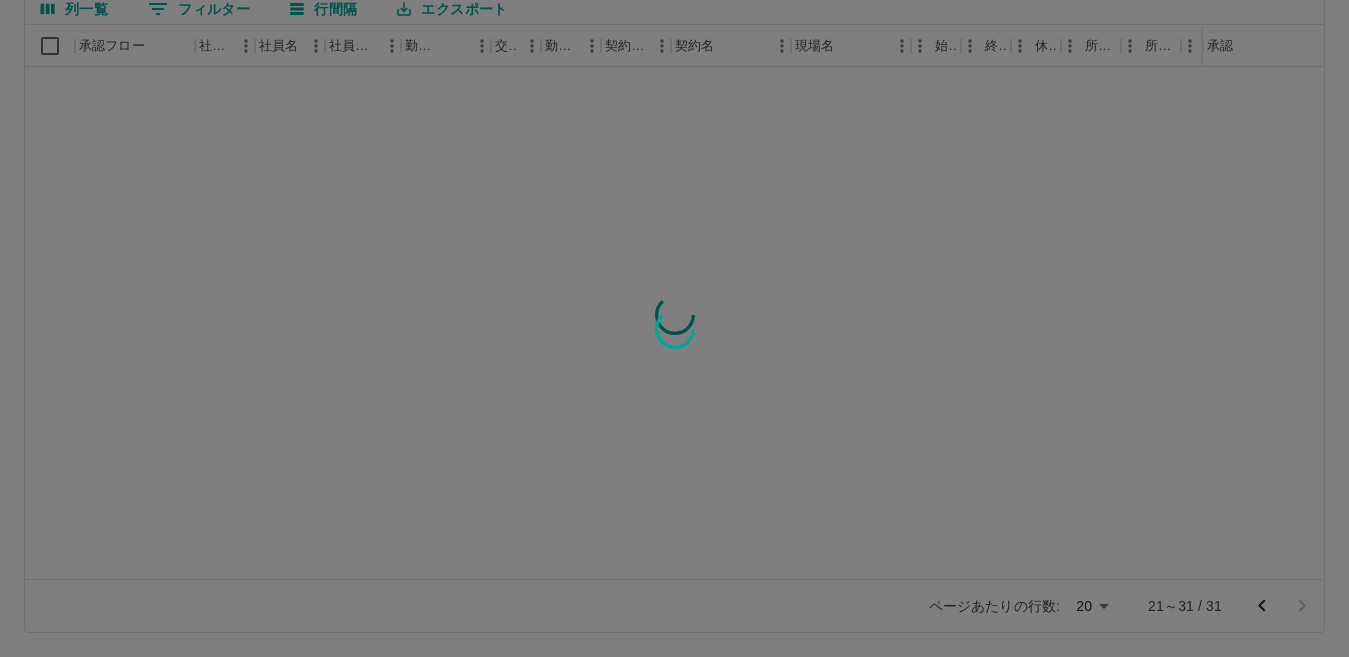 scroll, scrollTop: 0, scrollLeft: 0, axis: both 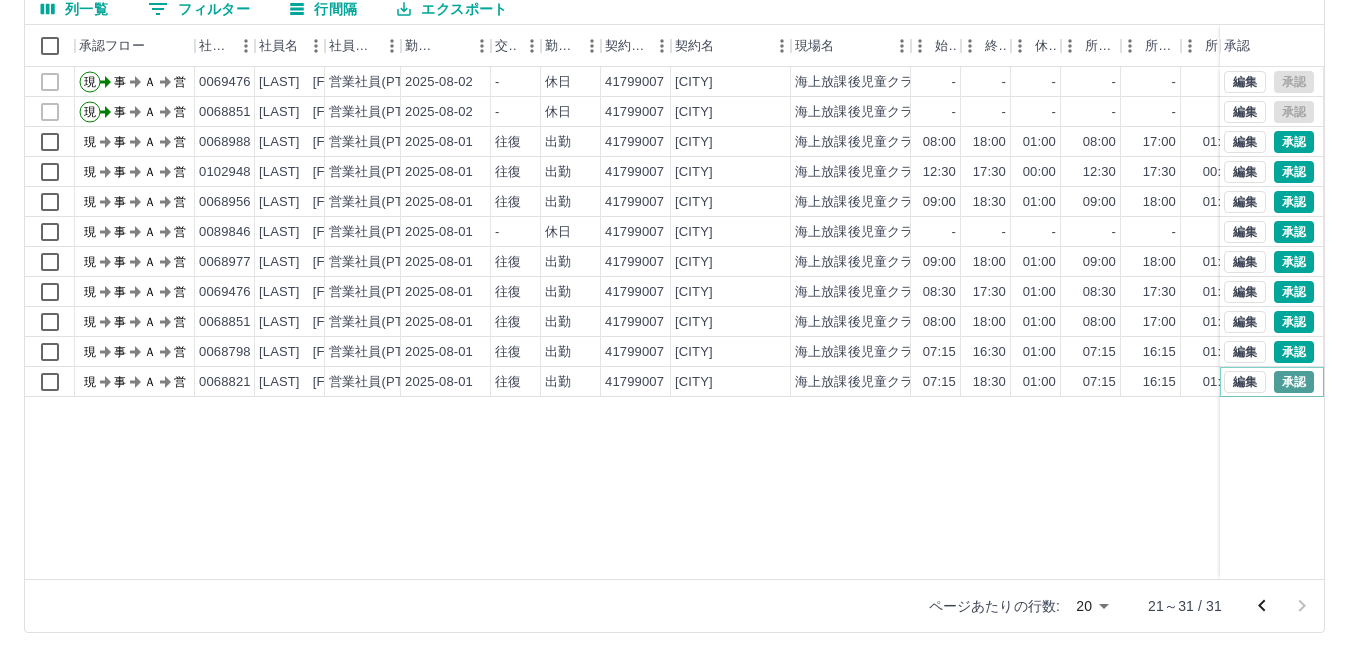 click on "承認" at bounding box center (1294, 382) 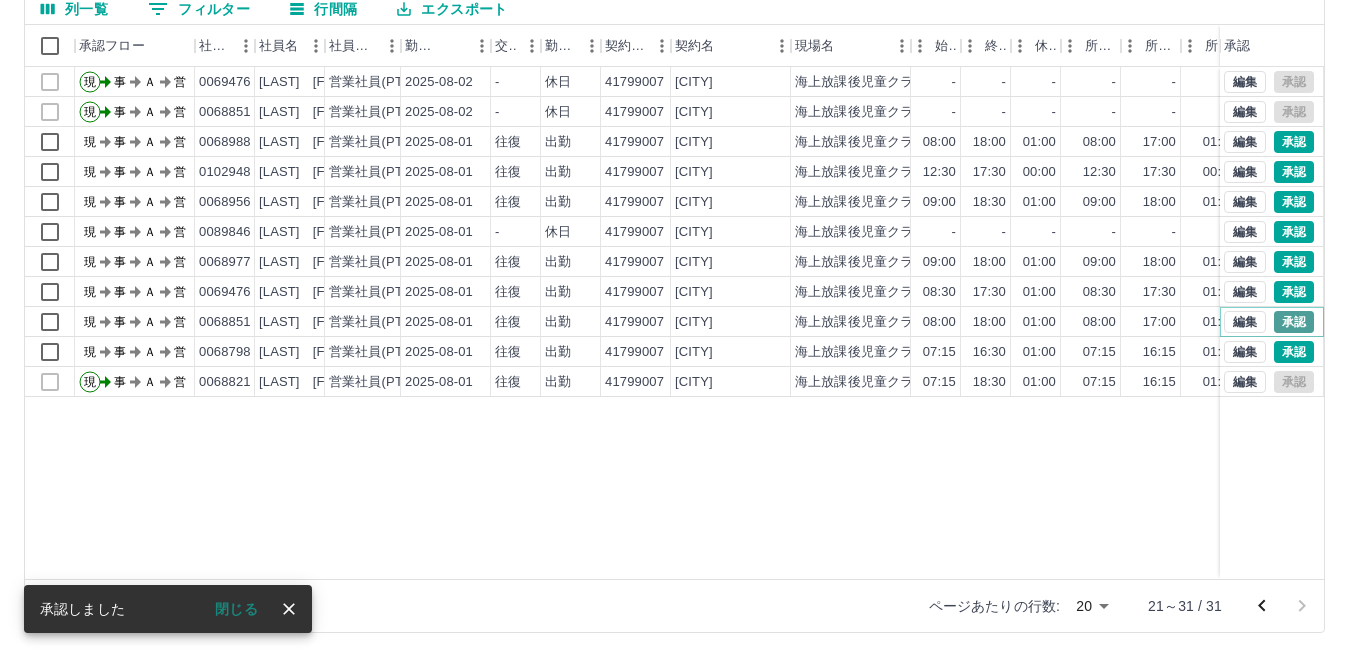 click on "承認" at bounding box center (1294, 322) 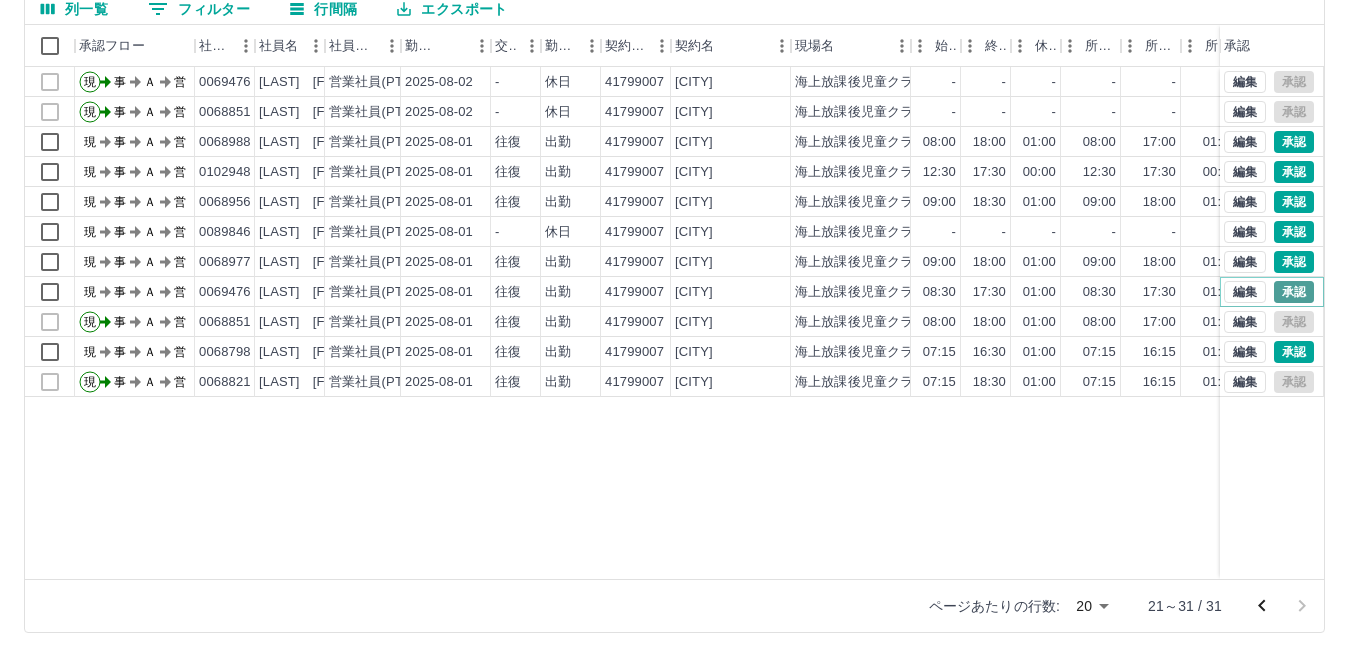 click on "承認" at bounding box center (1294, 292) 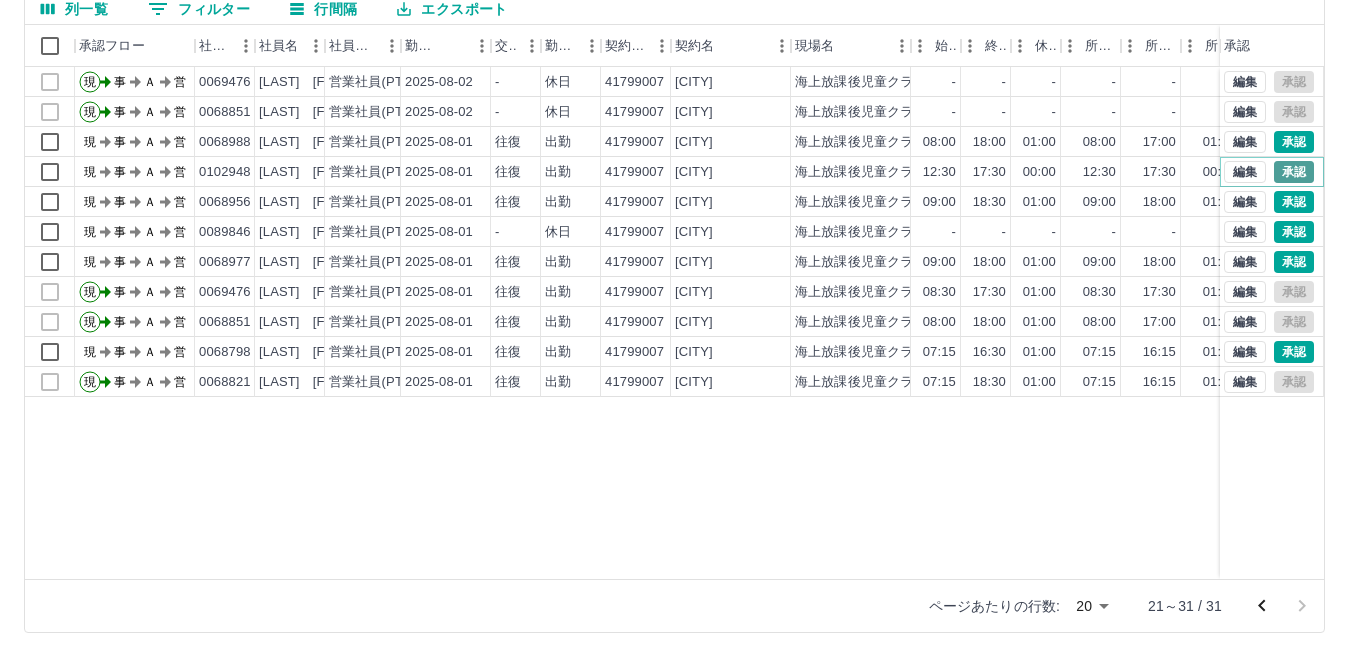 click on "承認" at bounding box center (1294, 172) 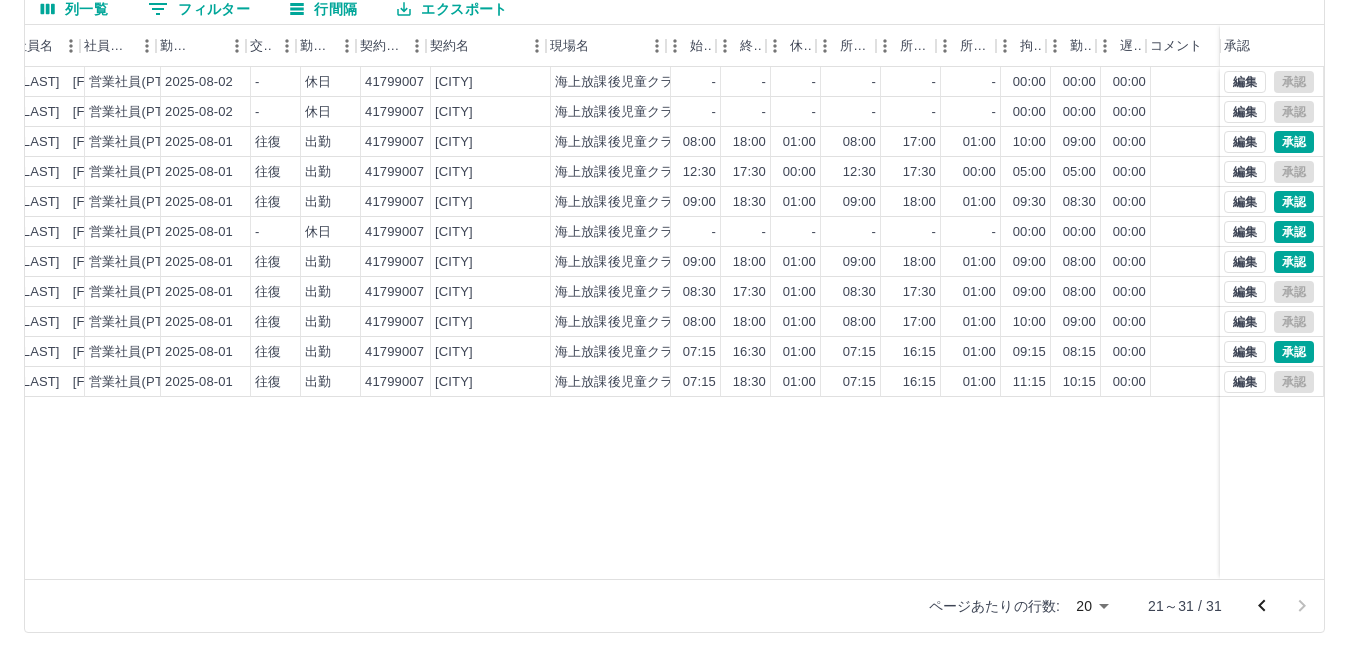 scroll, scrollTop: 0, scrollLeft: 280, axis: horizontal 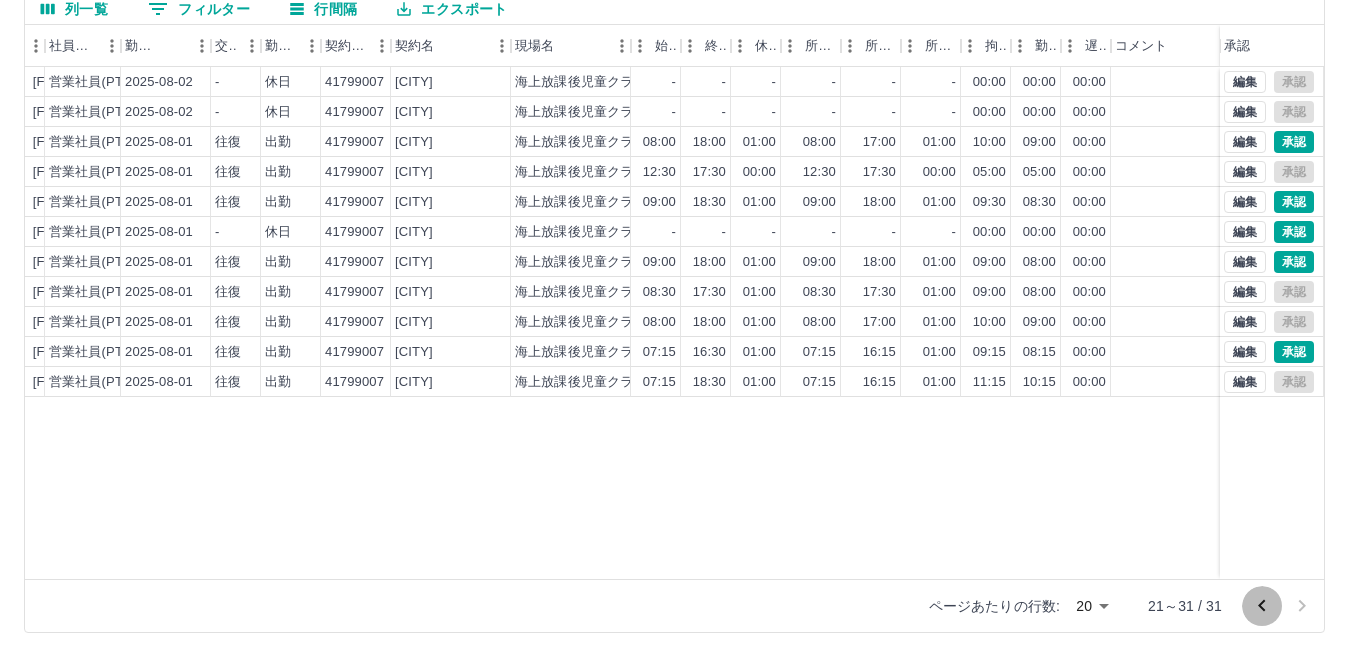 click 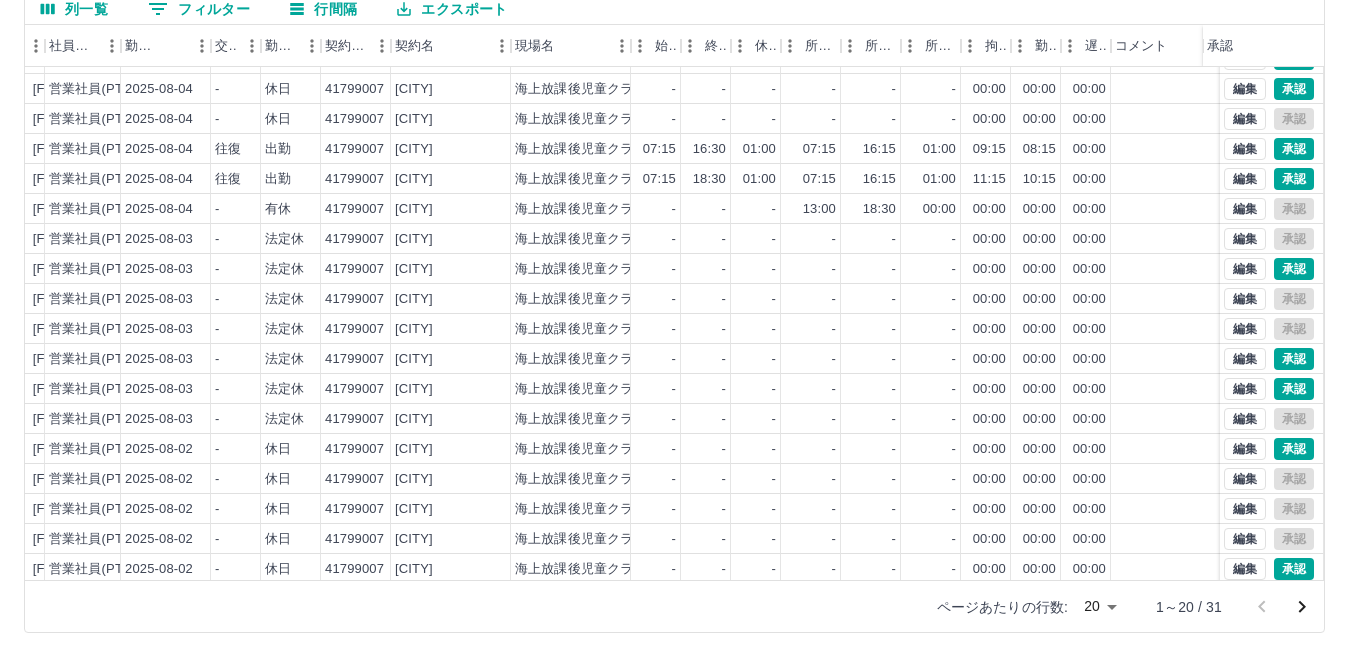 scroll, scrollTop: 104, scrollLeft: 280, axis: both 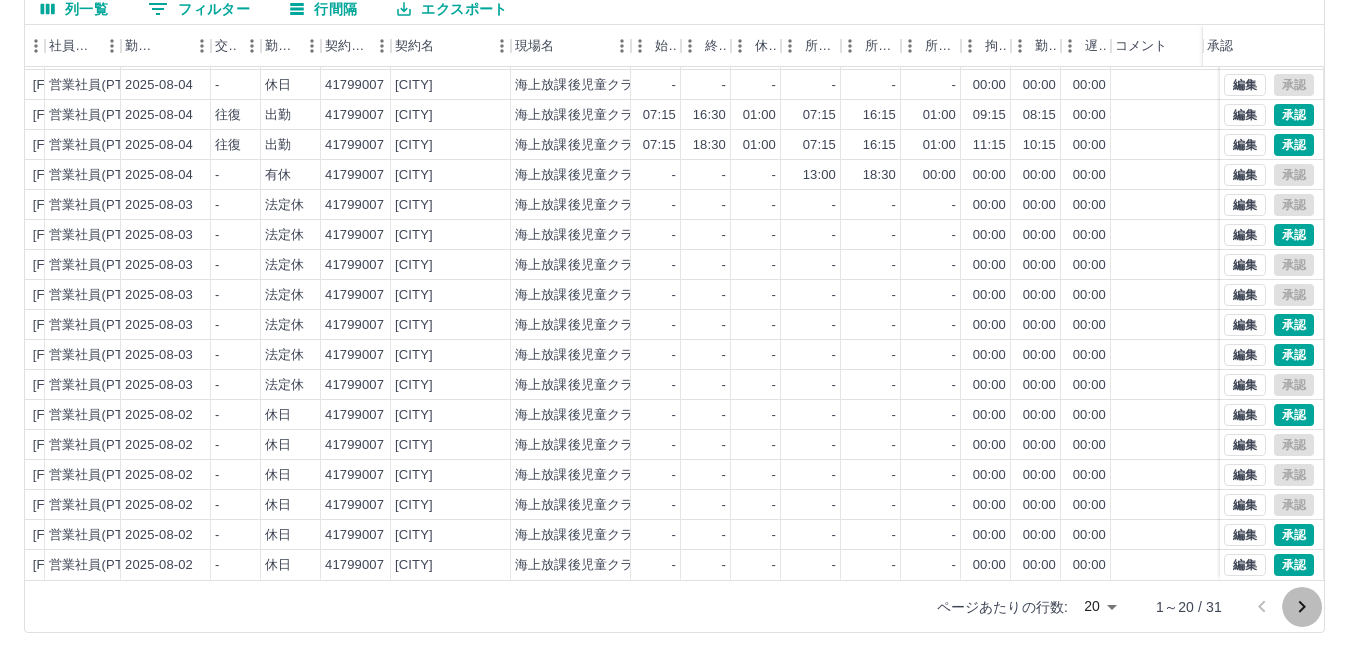 click 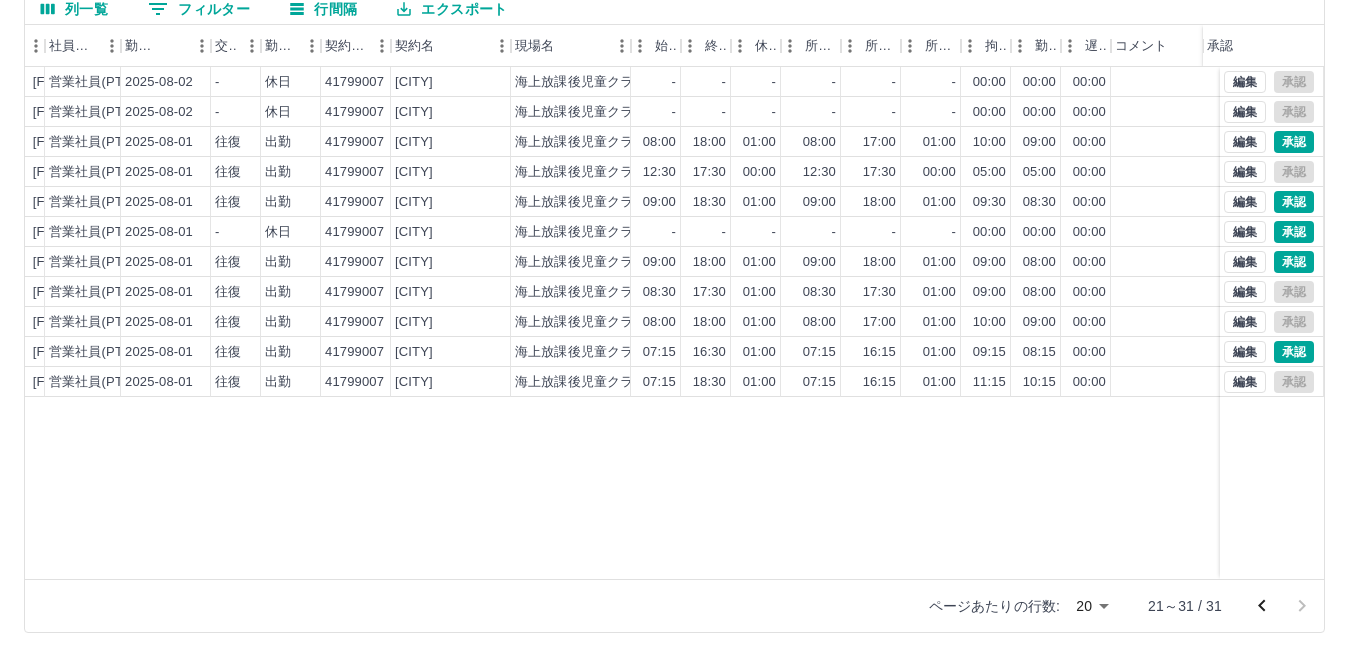 scroll, scrollTop: 0, scrollLeft: 280, axis: horizontal 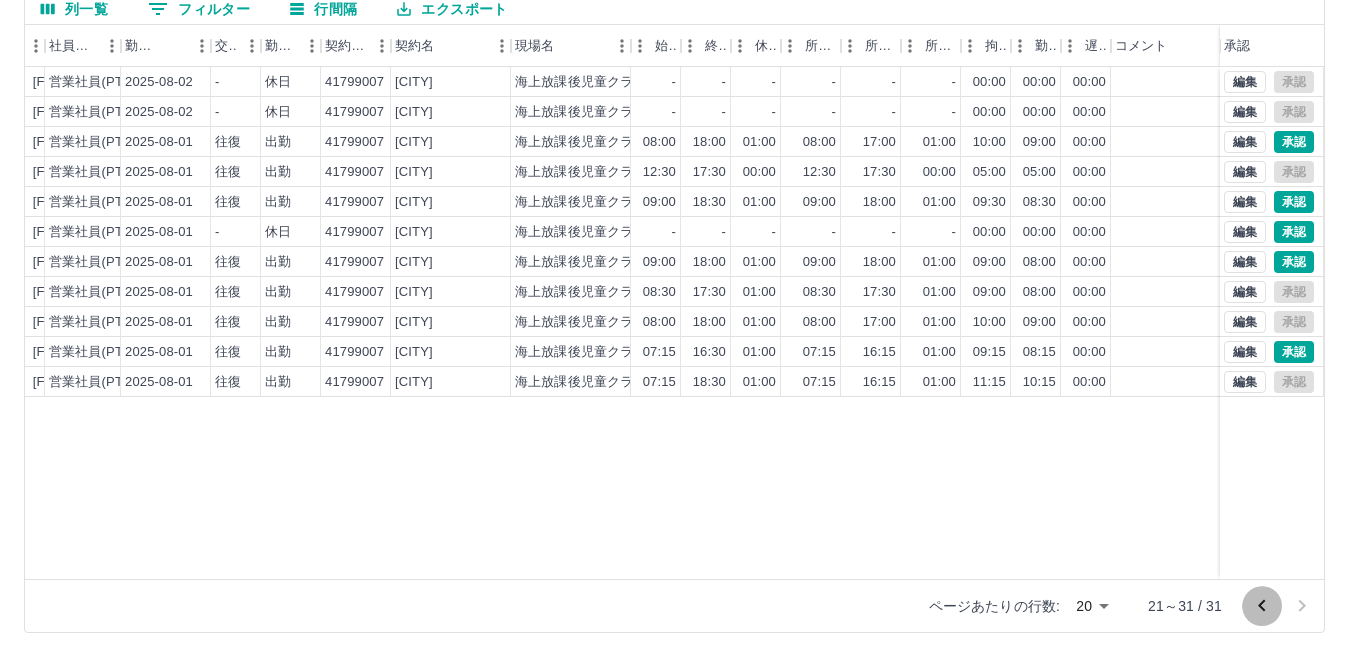click 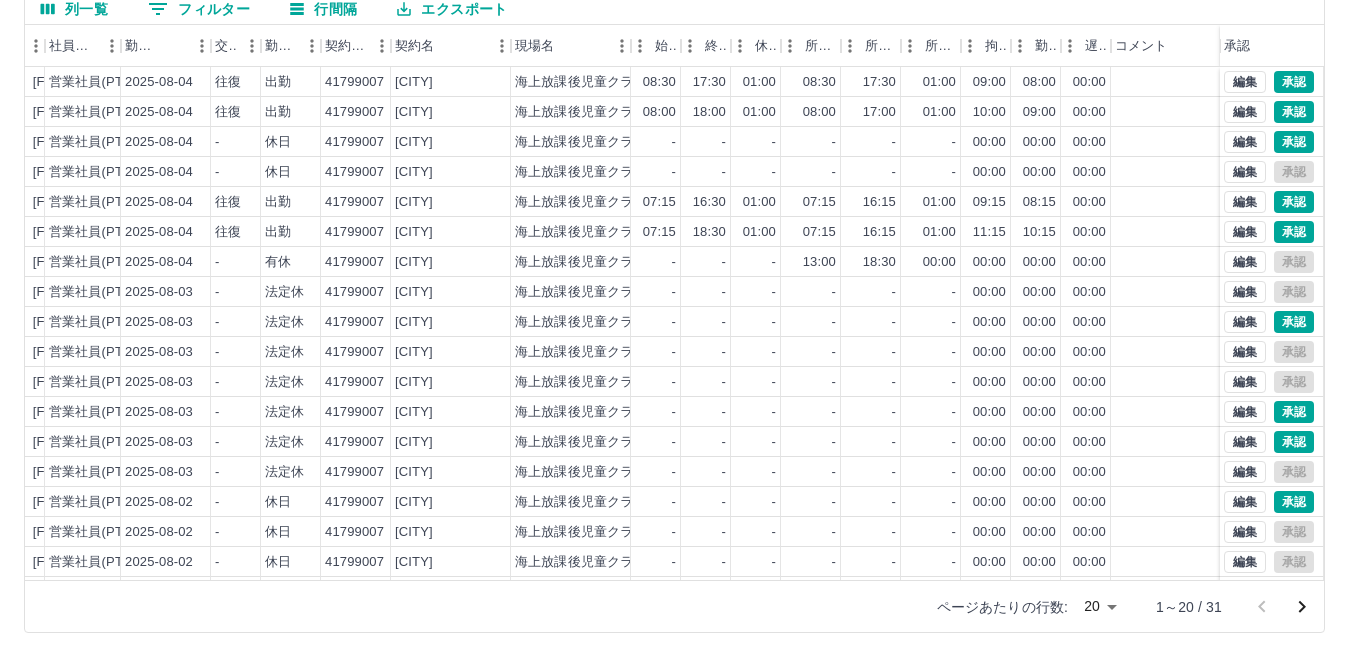 click at bounding box center (1282, 607) 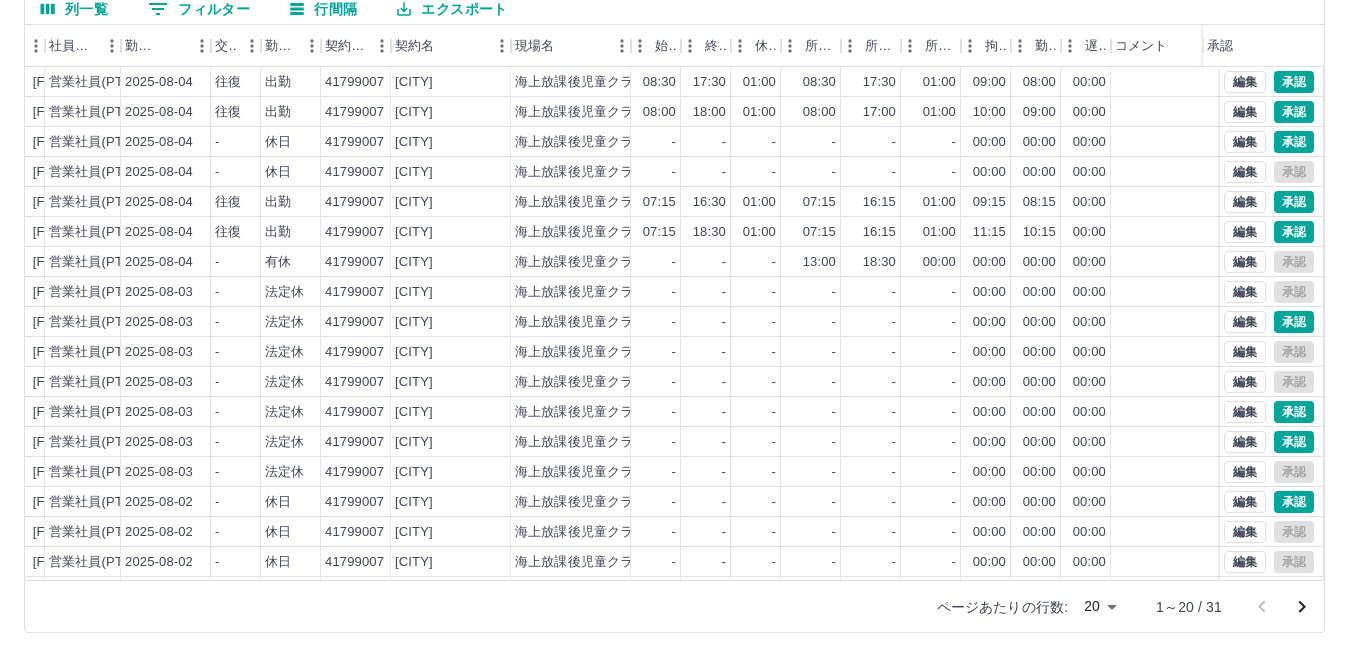 click at bounding box center [1282, 607] 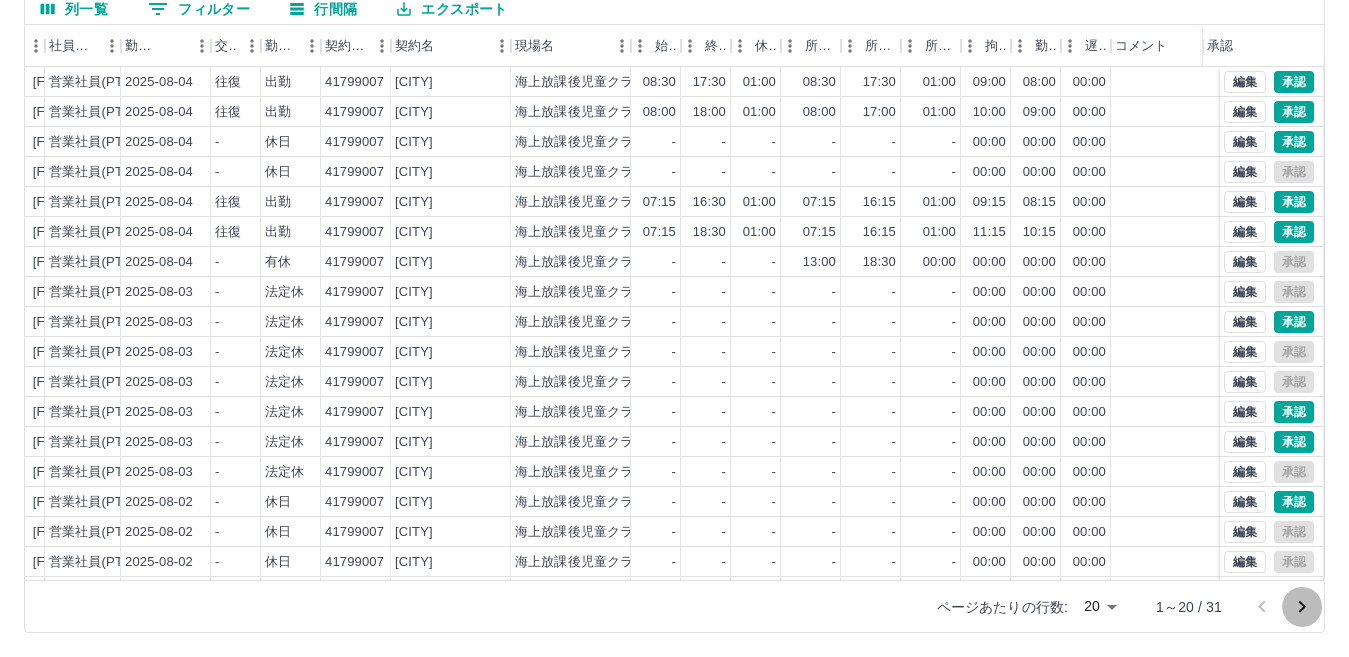 click 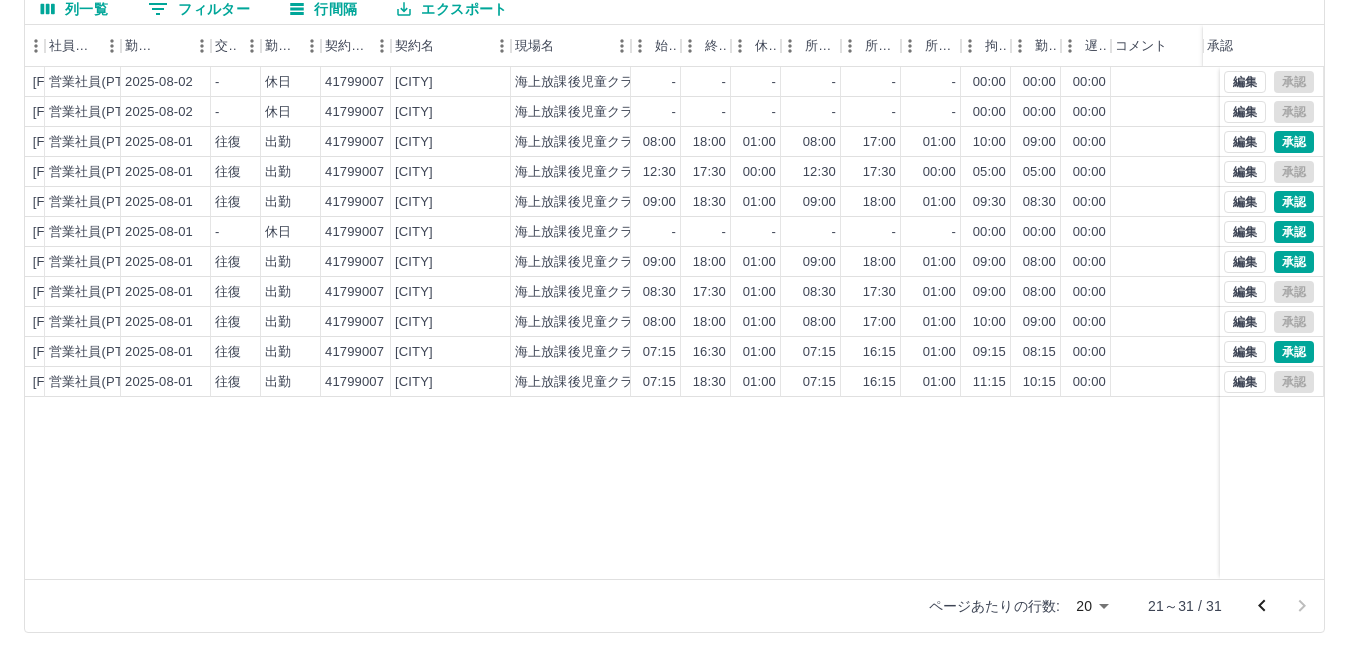 click at bounding box center (1282, 606) 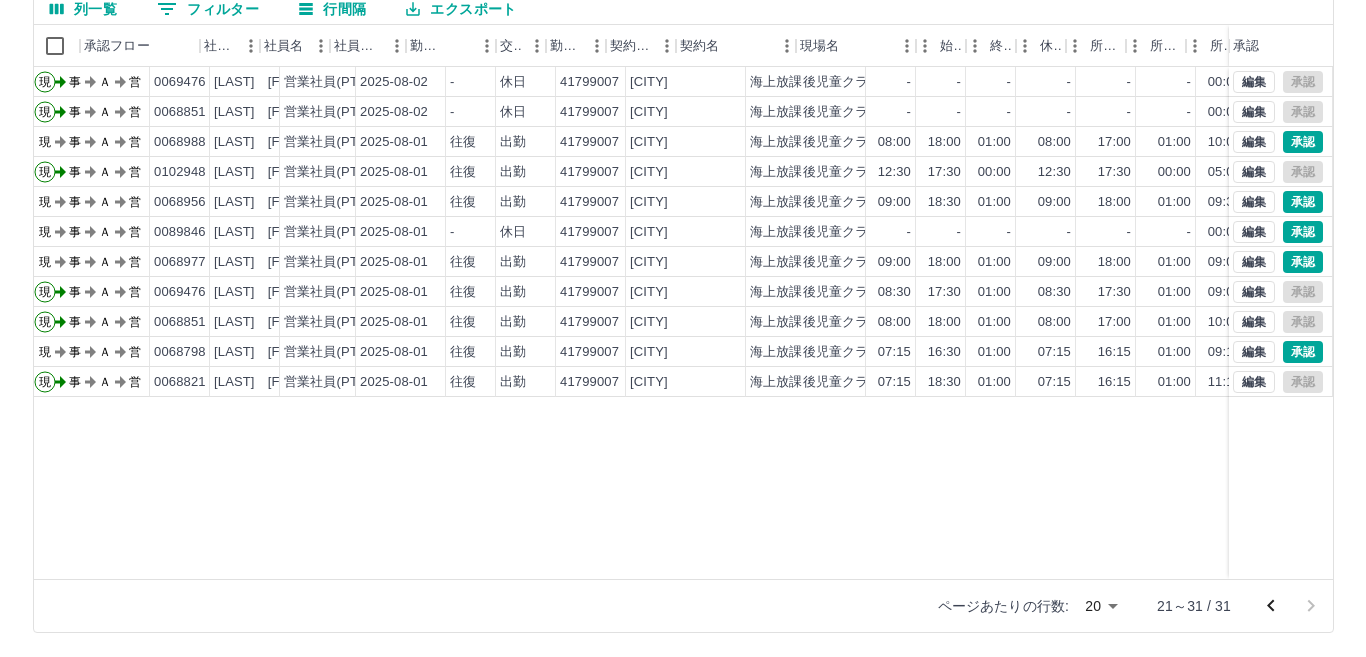 scroll, scrollTop: 0, scrollLeft: 0, axis: both 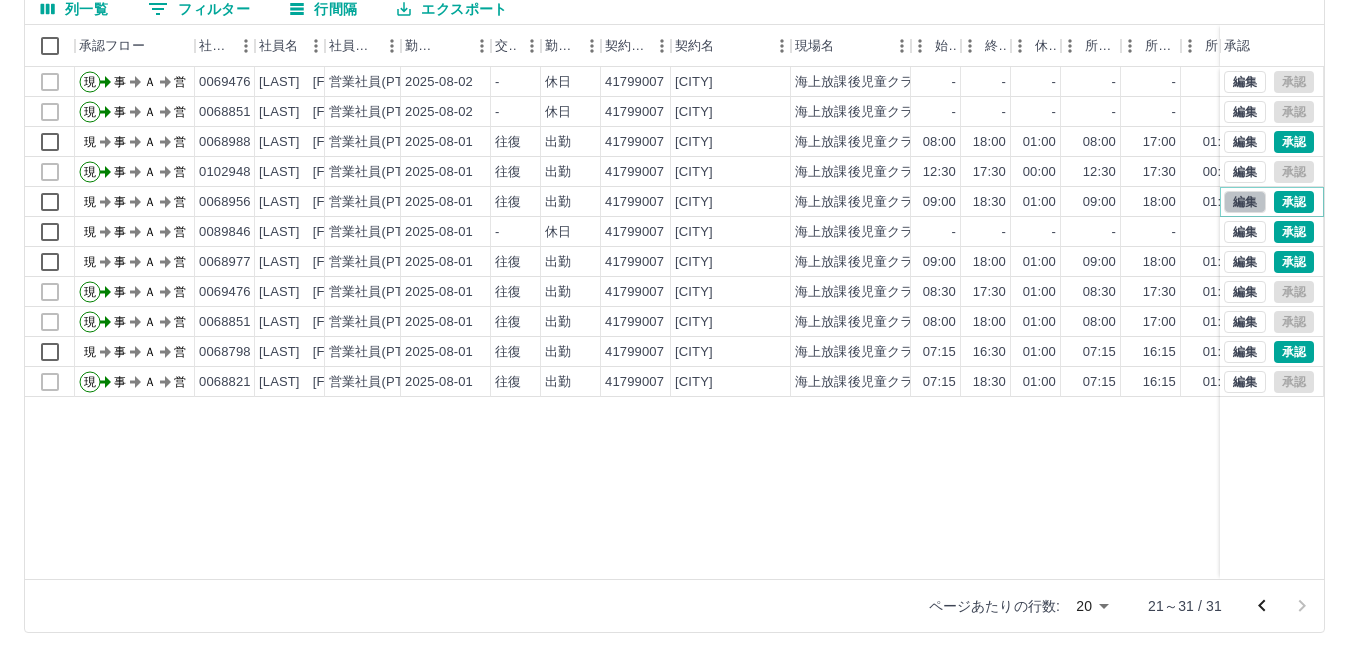 click on "編集" at bounding box center [1245, 202] 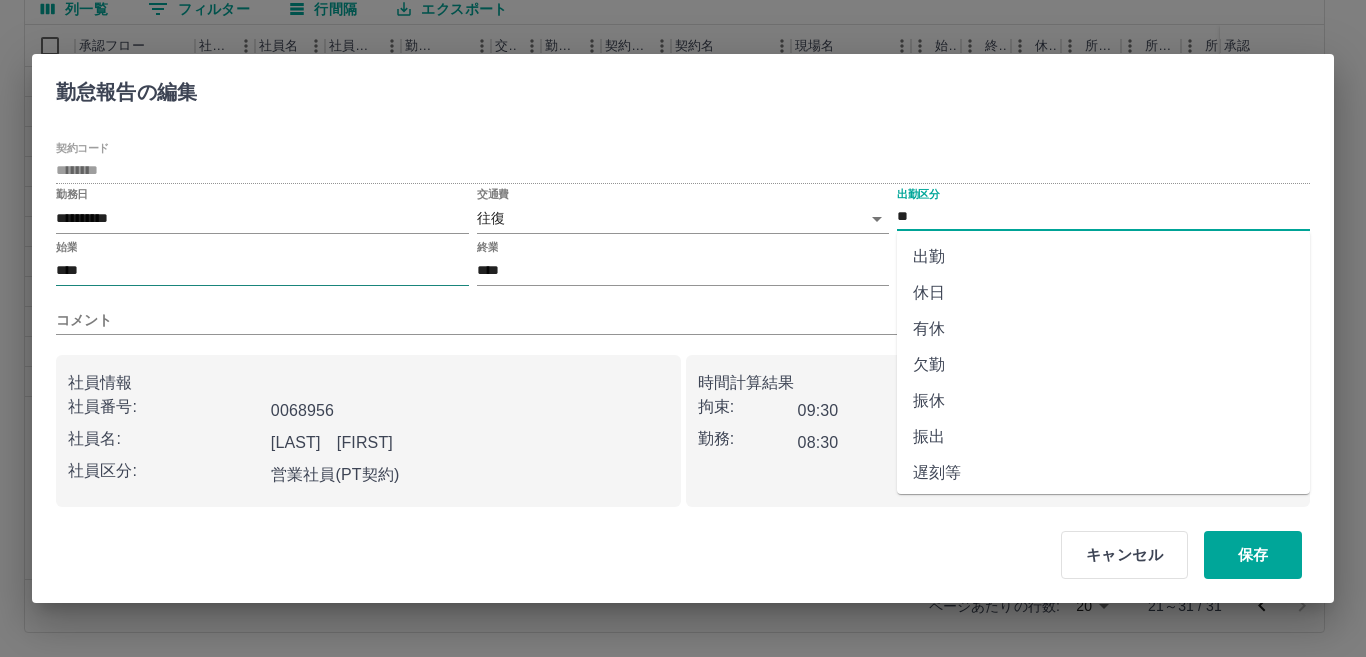 click on "****" at bounding box center [262, 271] 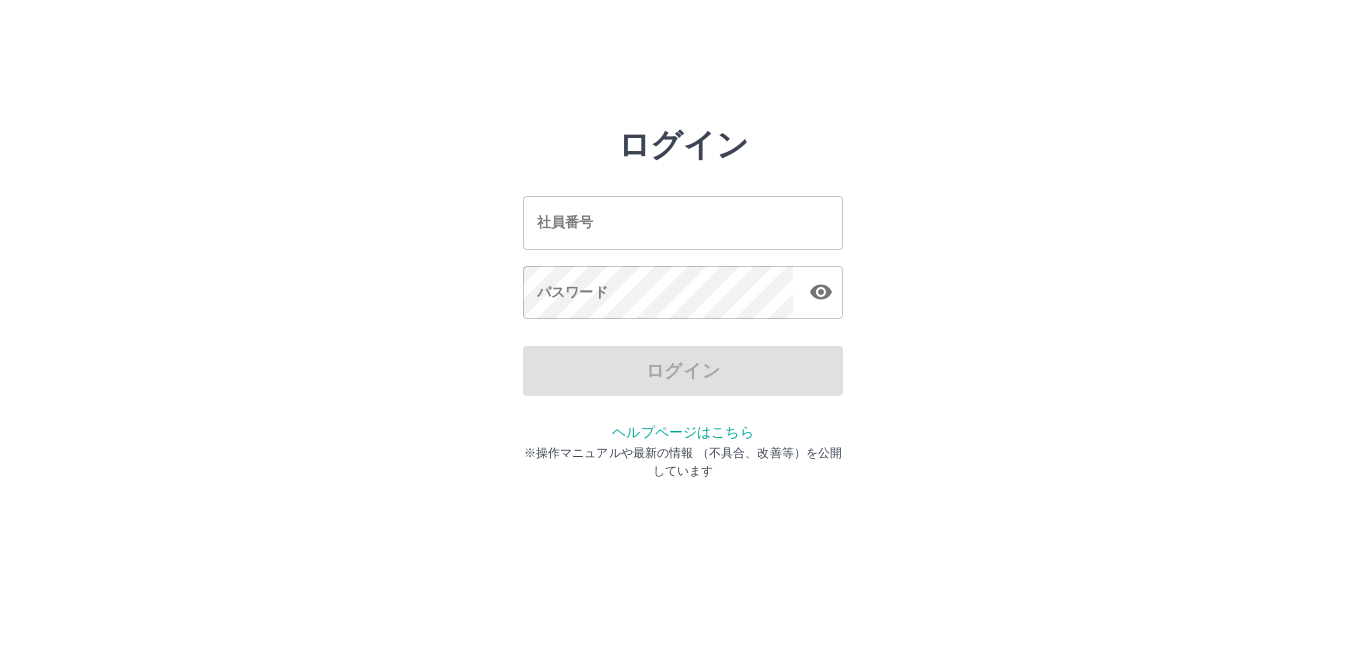 scroll, scrollTop: 0, scrollLeft: 0, axis: both 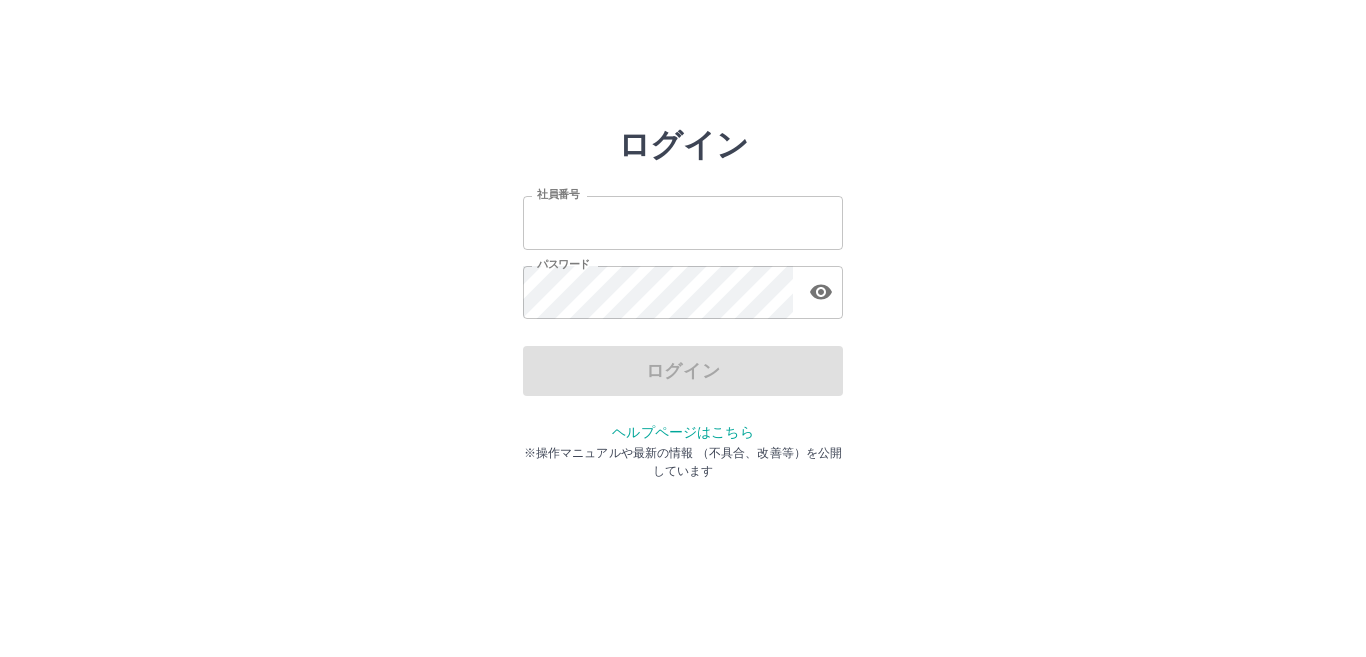 type on "*******" 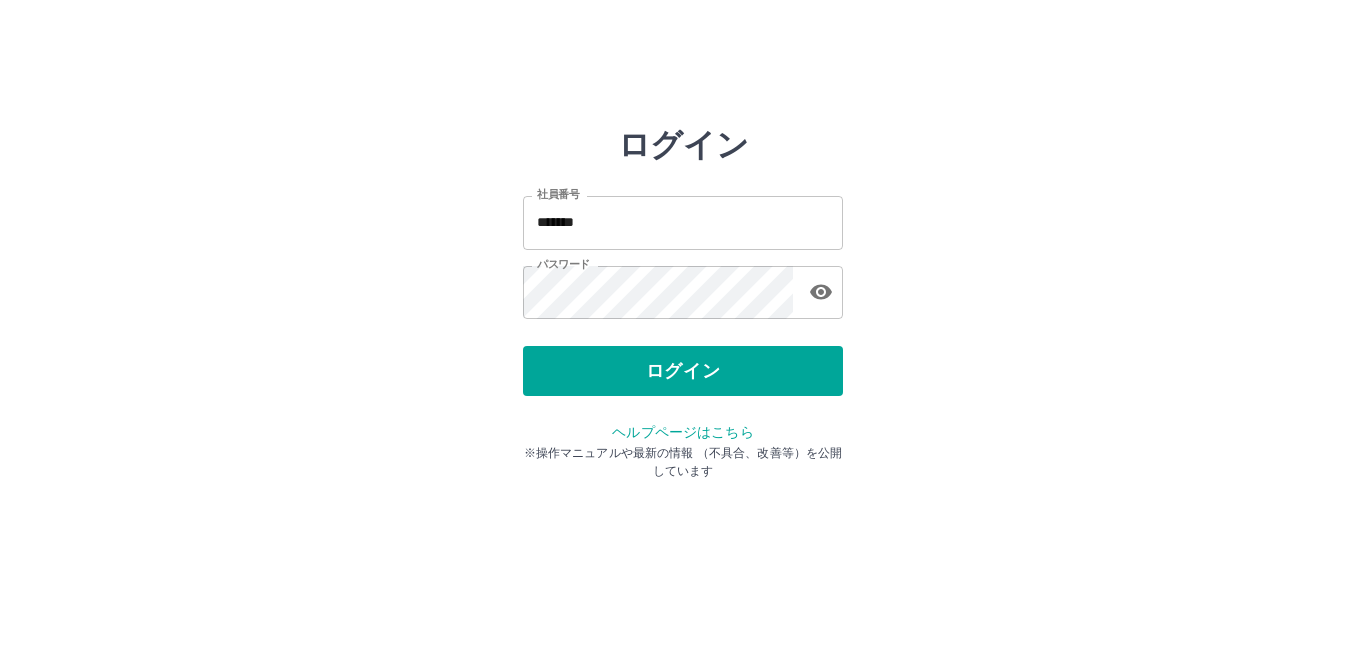 click on "ログイン" at bounding box center [683, 371] 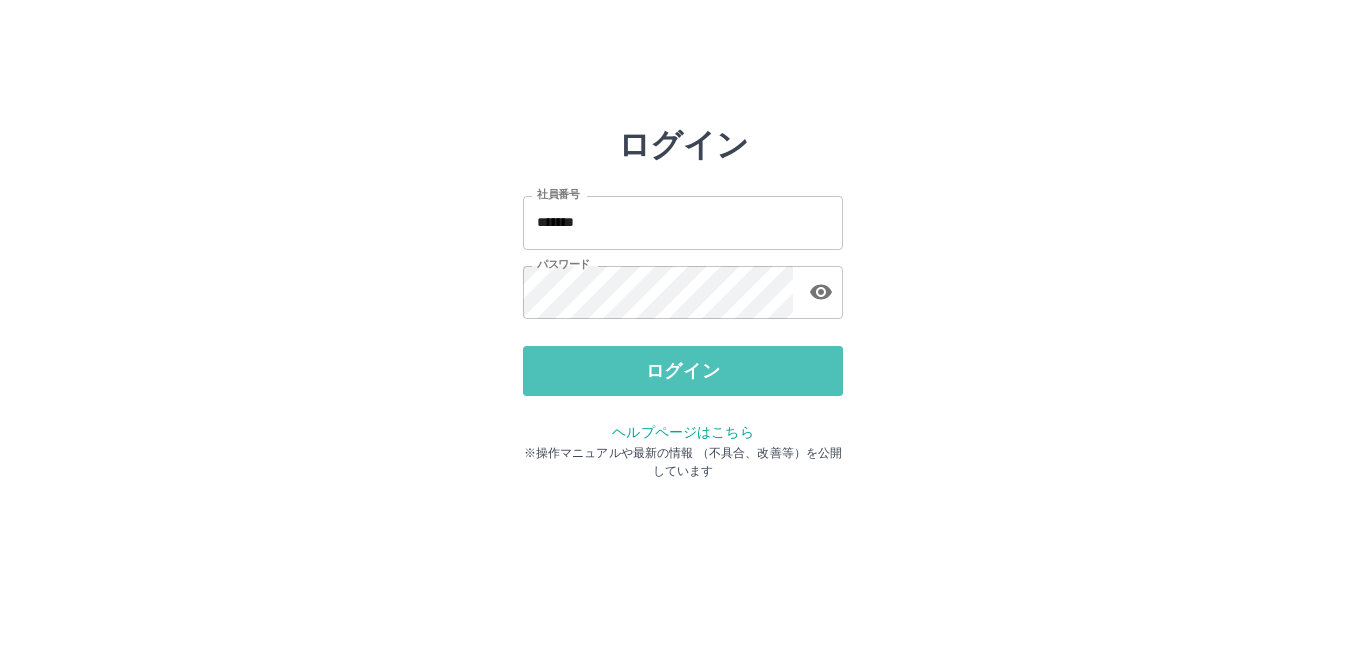 click on "ログイン" at bounding box center (683, 371) 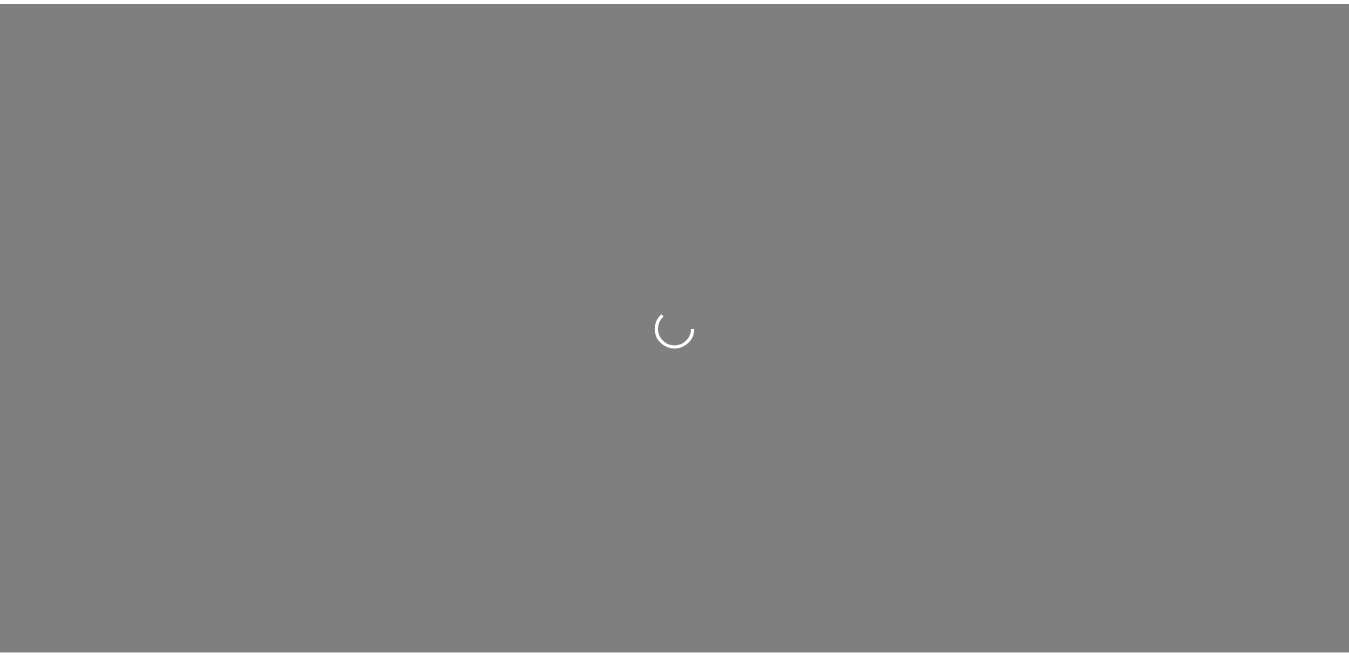scroll, scrollTop: 0, scrollLeft: 0, axis: both 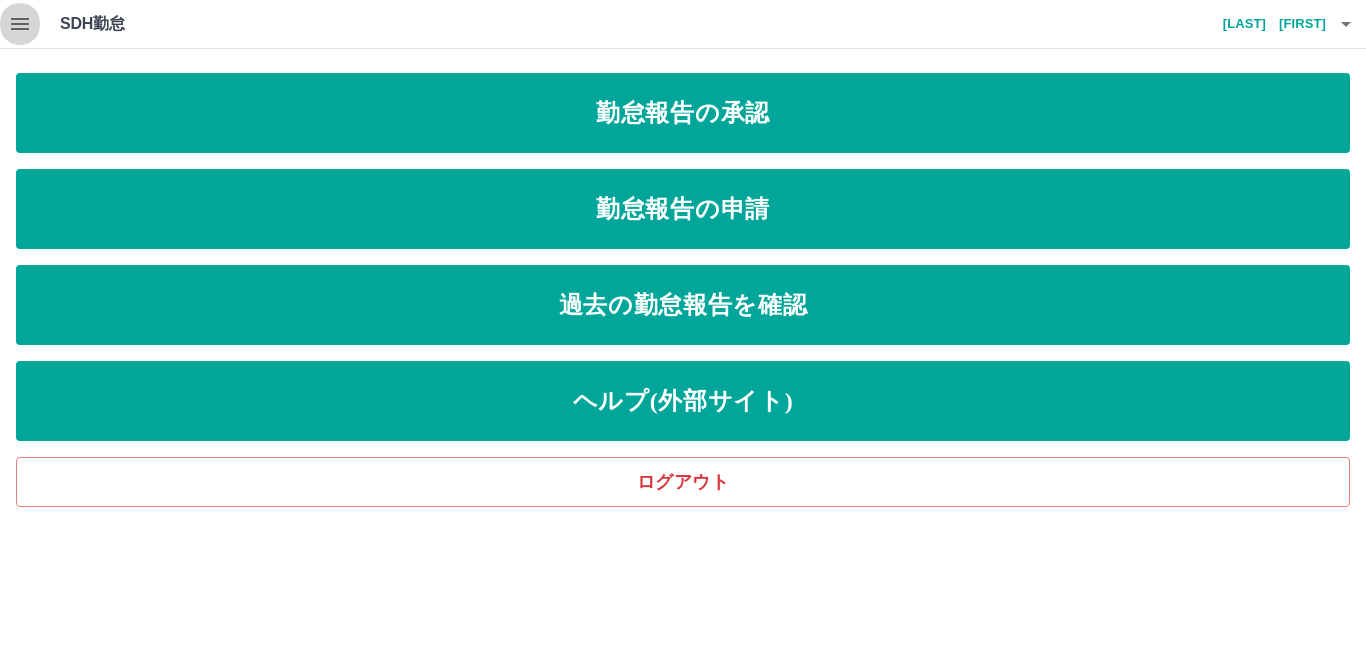 click 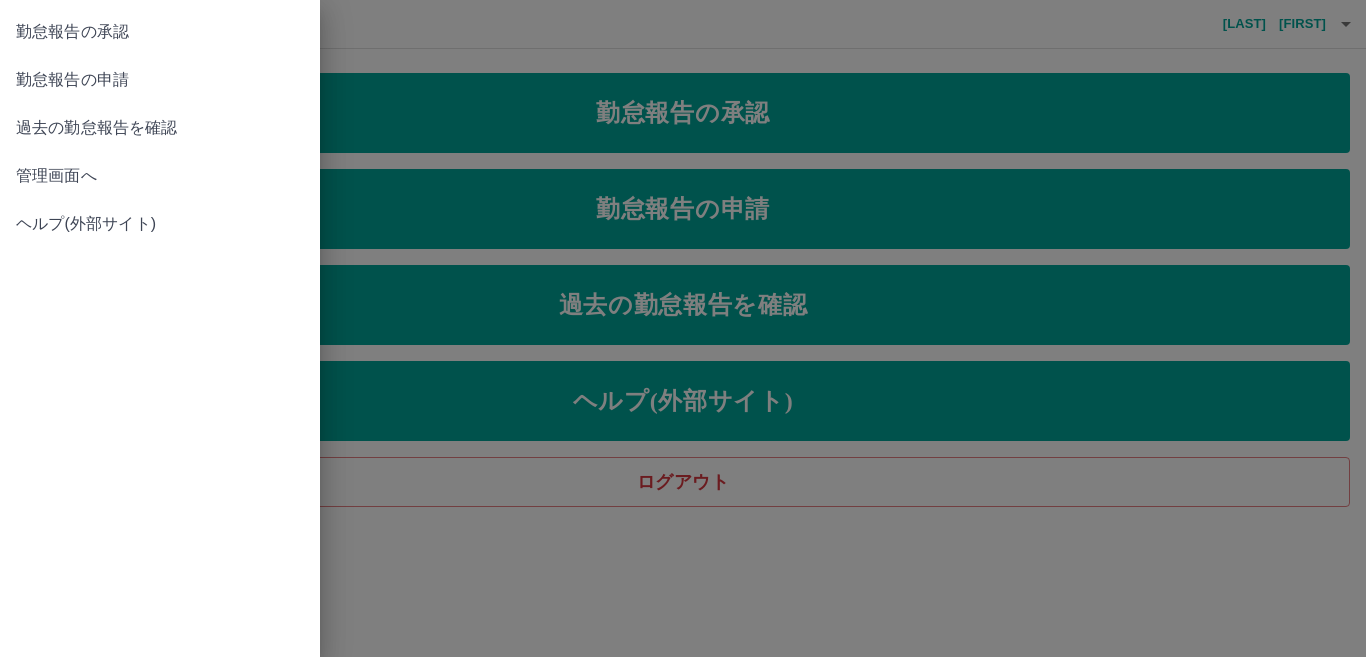 click on "管理画面へ" at bounding box center (160, 176) 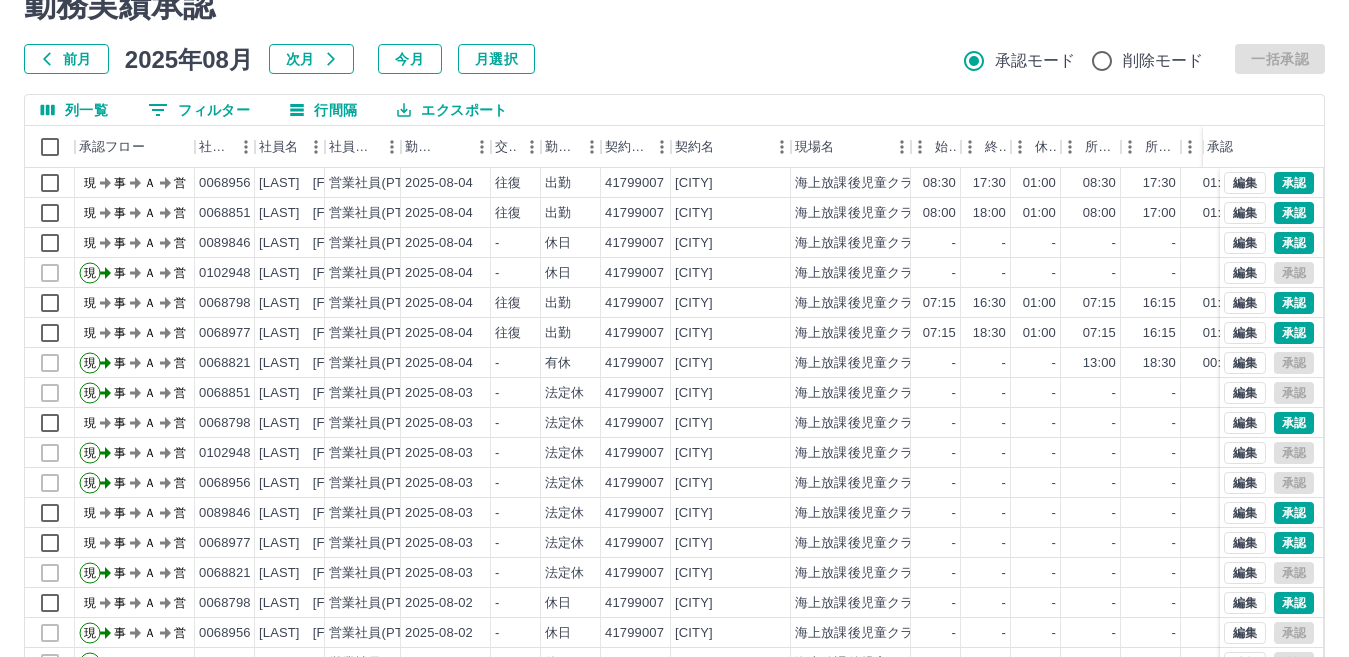 scroll, scrollTop: 188, scrollLeft: 0, axis: vertical 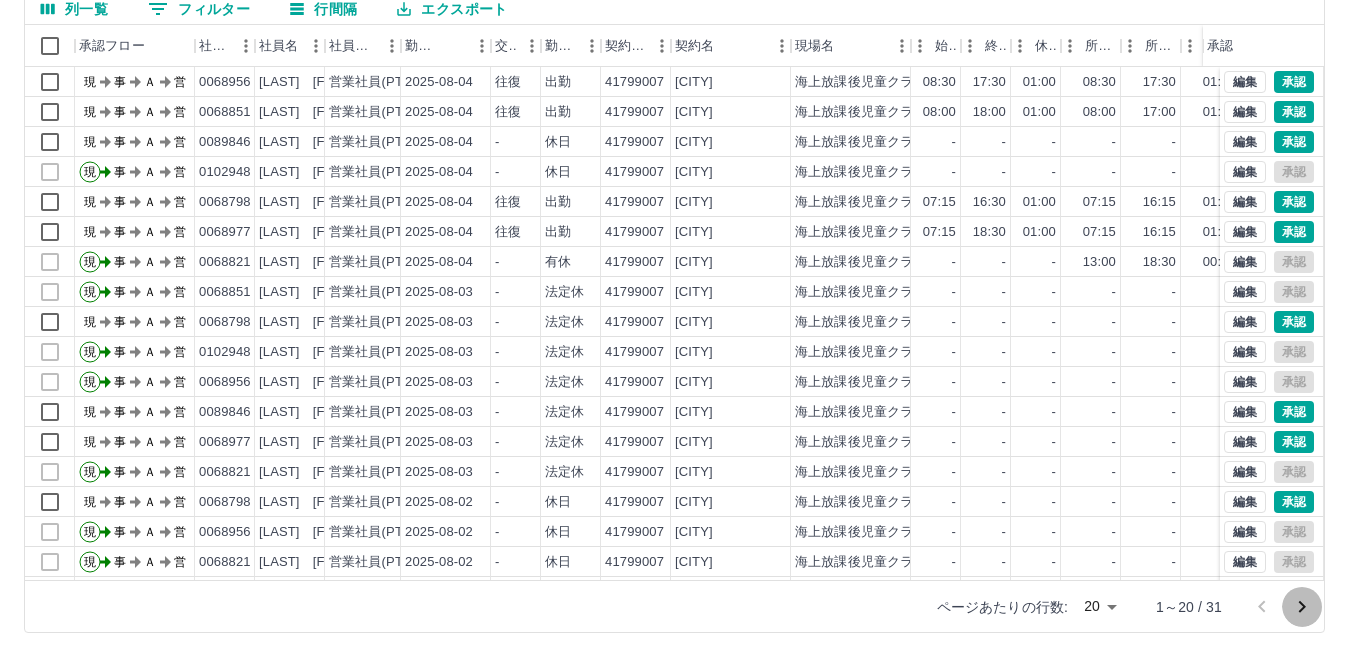click 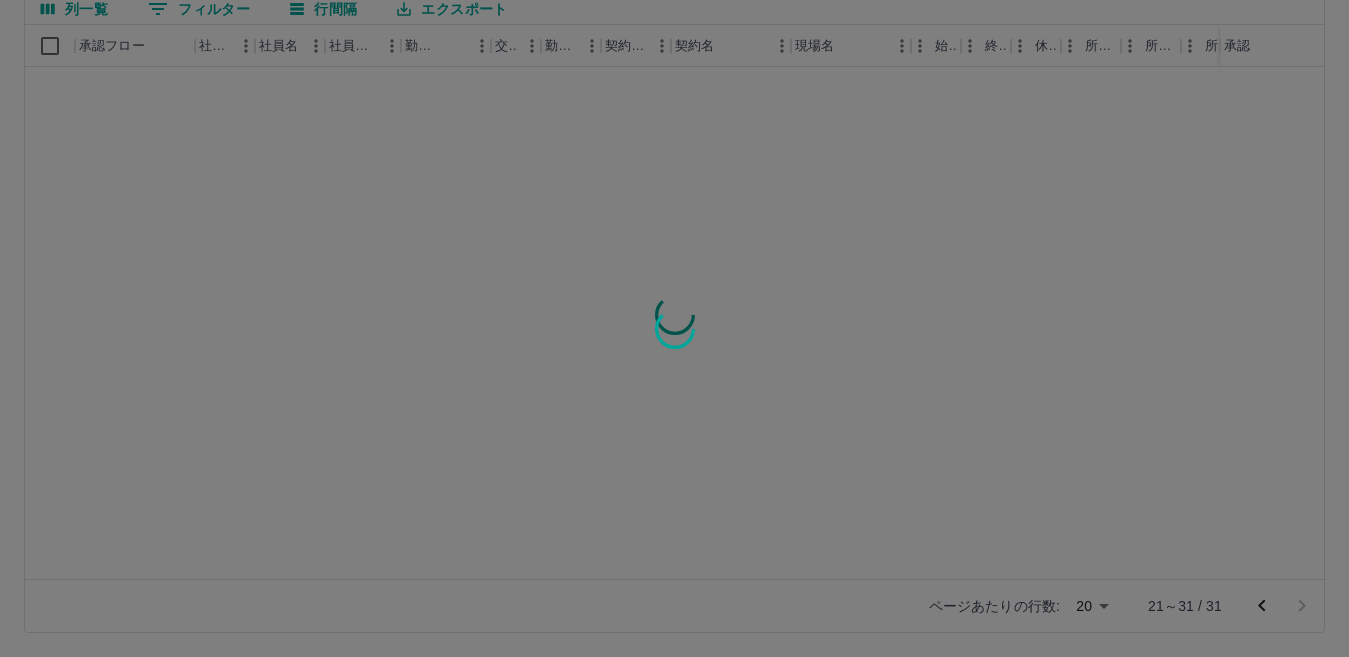 click at bounding box center (674, 328) 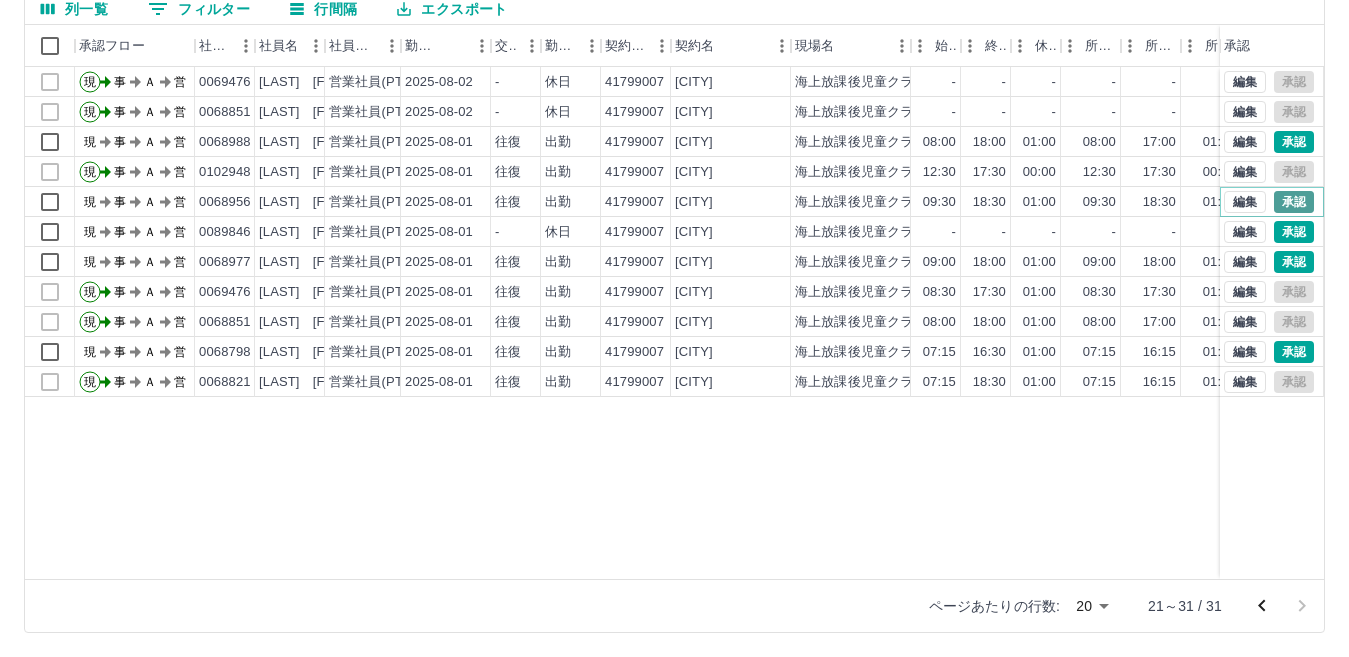 click on "承認" at bounding box center (1294, 202) 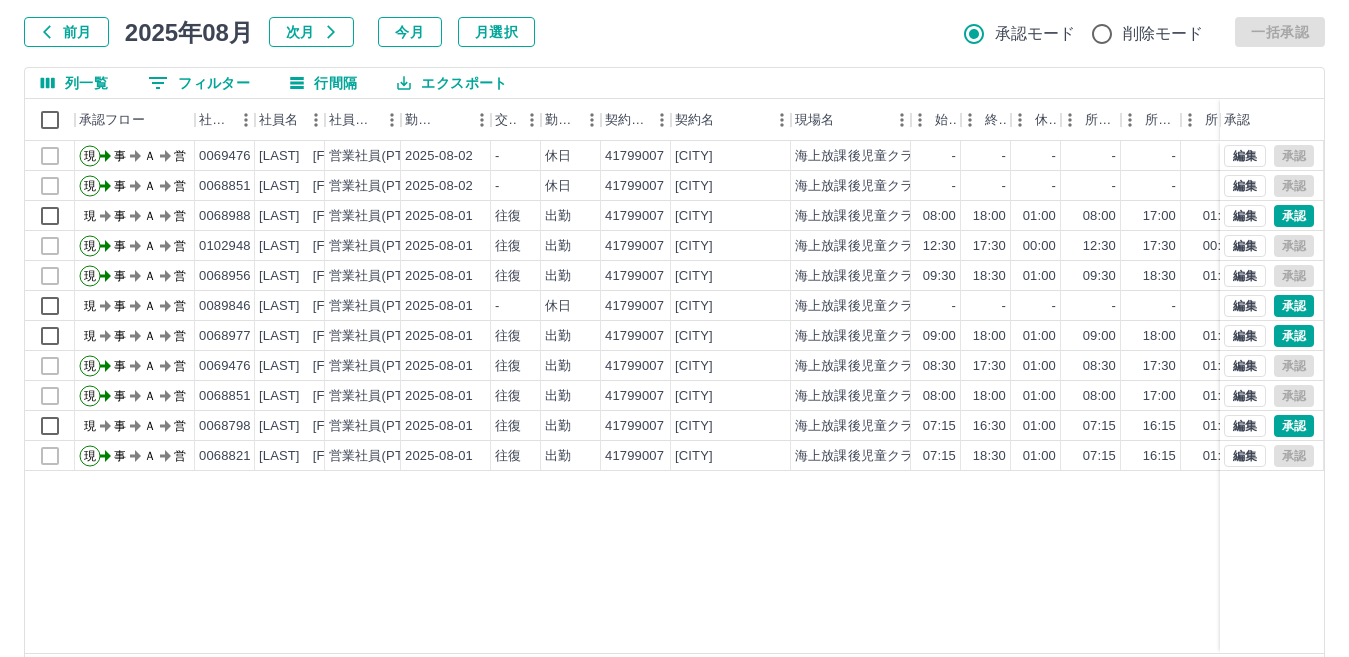 scroll, scrollTop: 188, scrollLeft: 0, axis: vertical 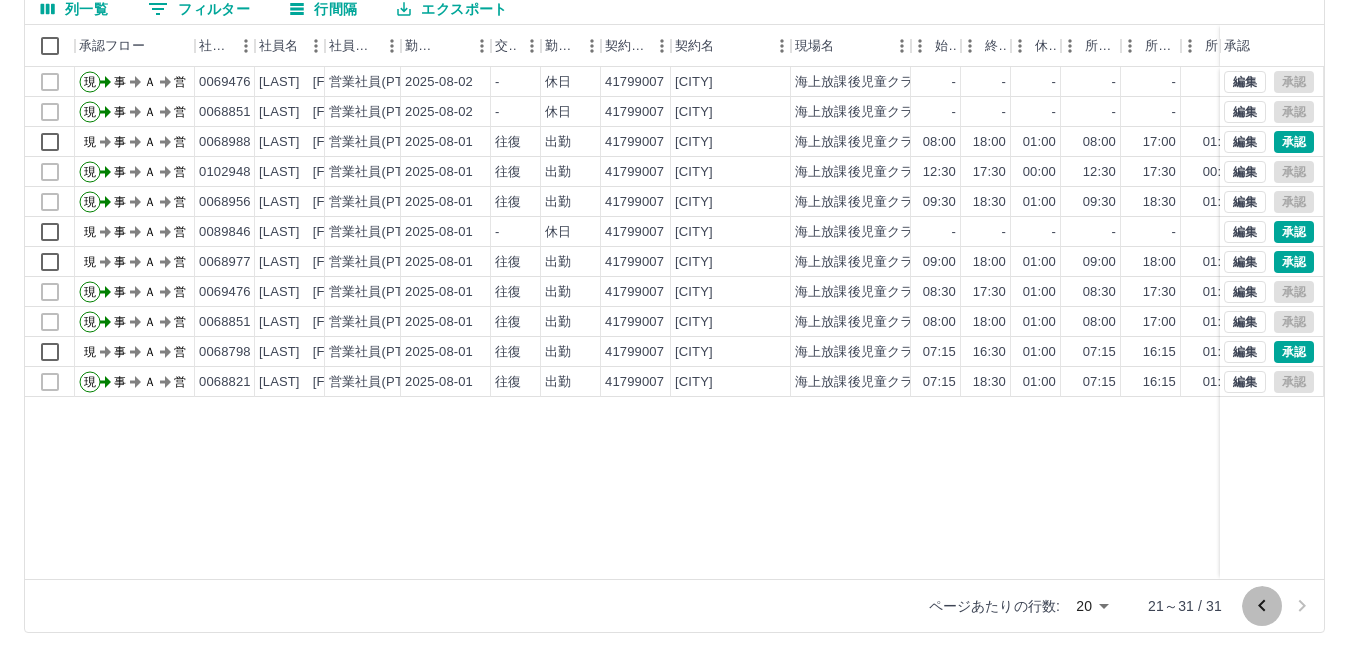 click 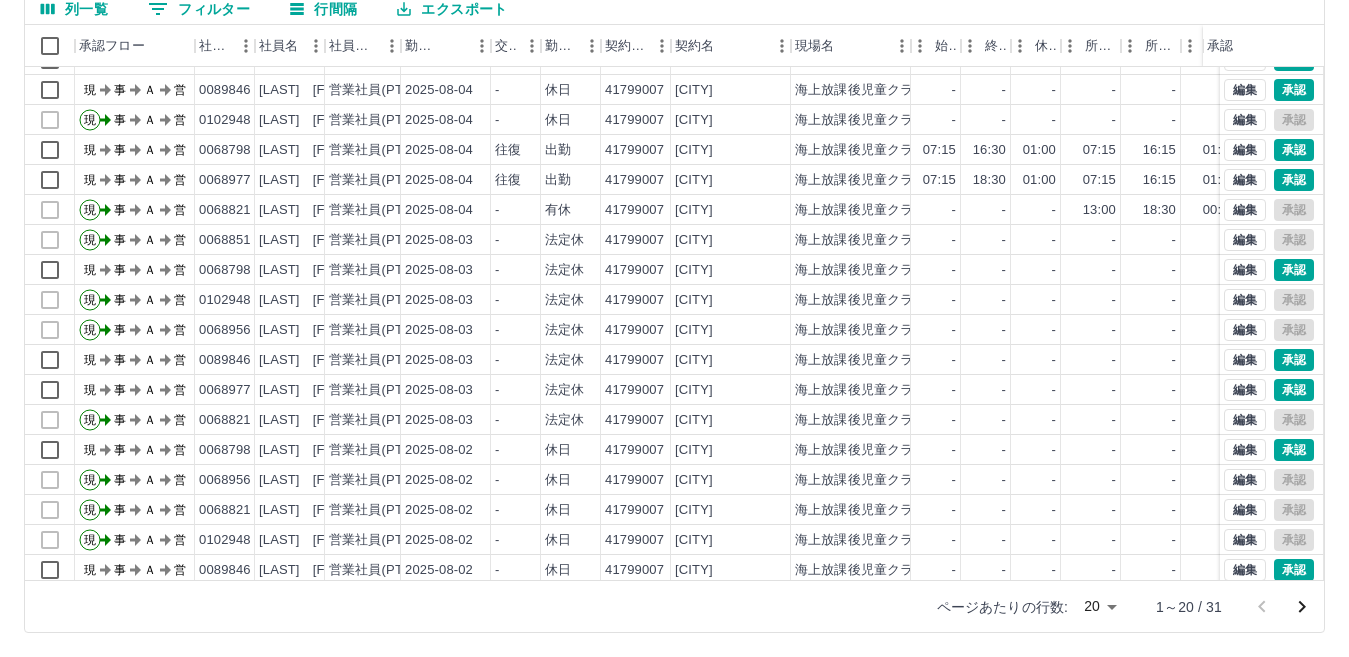 scroll, scrollTop: 0, scrollLeft: 0, axis: both 